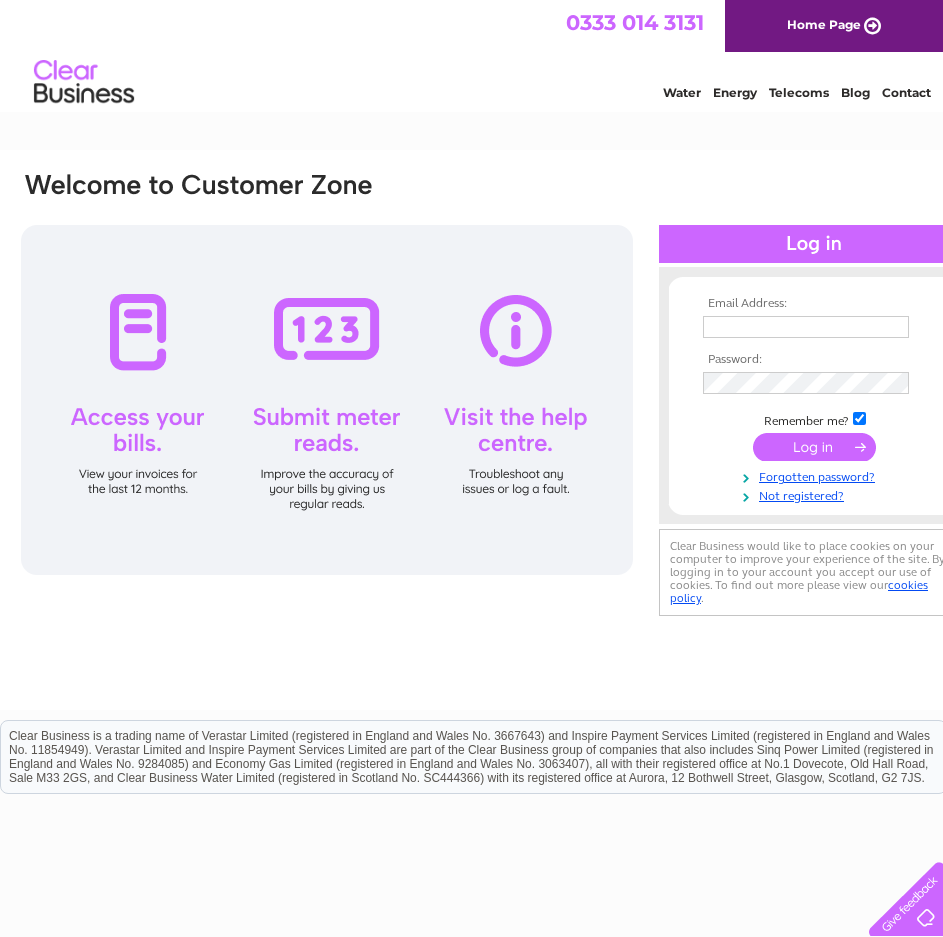 scroll, scrollTop: 0, scrollLeft: 0, axis: both 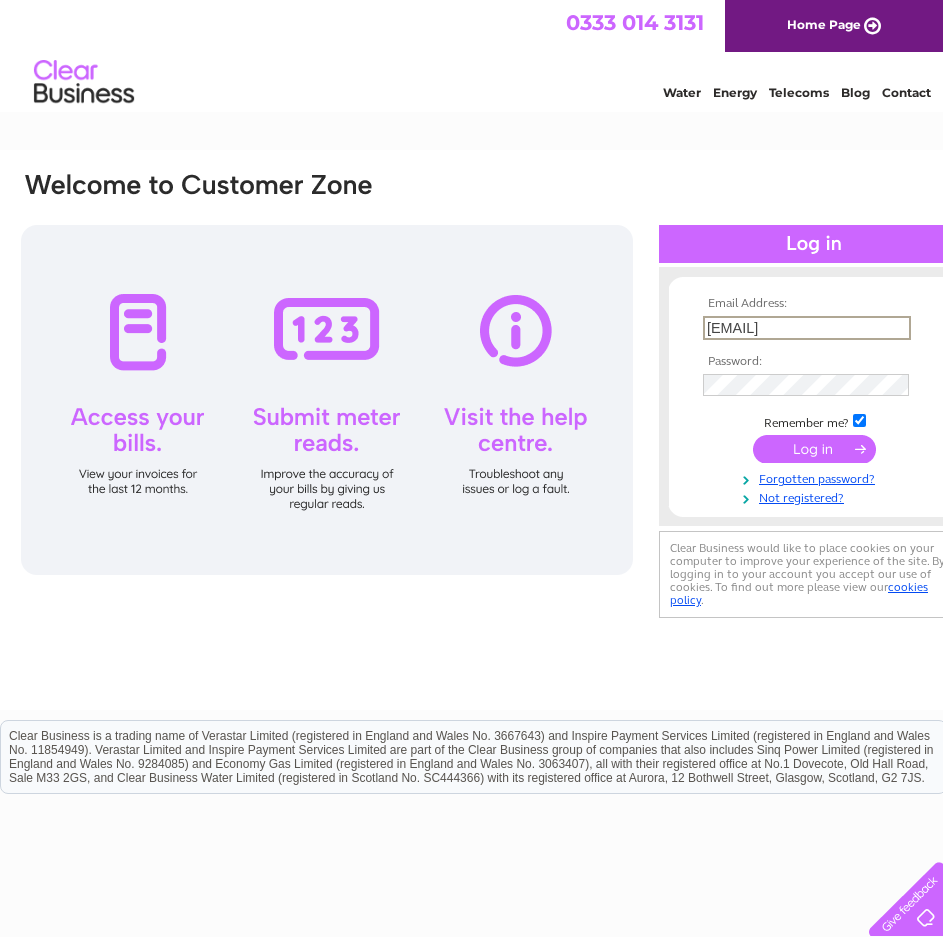 type on "bakehouse24@gmail.com" 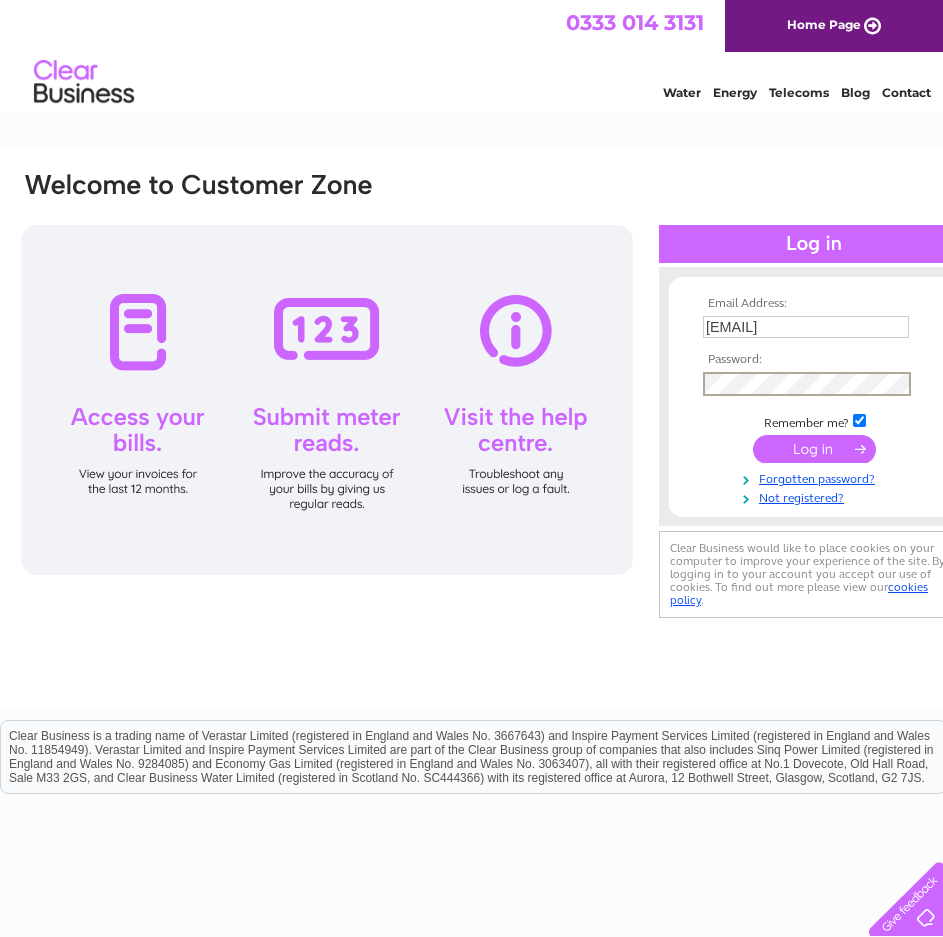 click at bounding box center (814, 449) 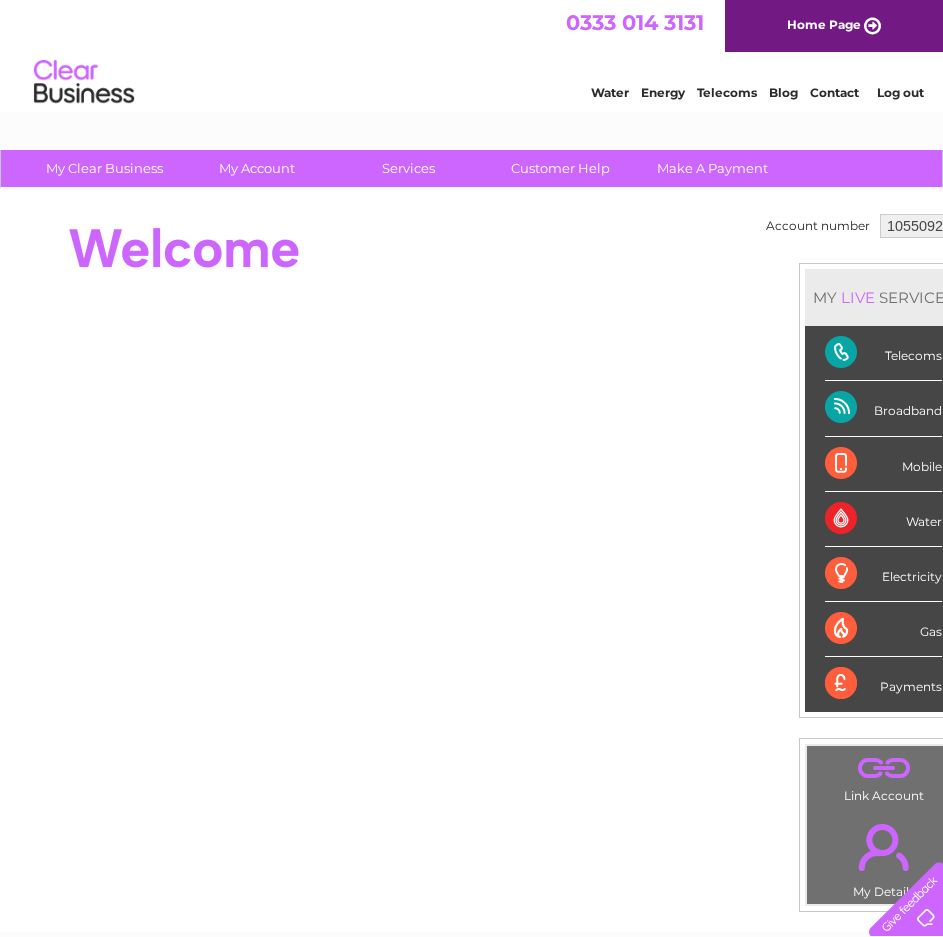 scroll, scrollTop: 0, scrollLeft: 0, axis: both 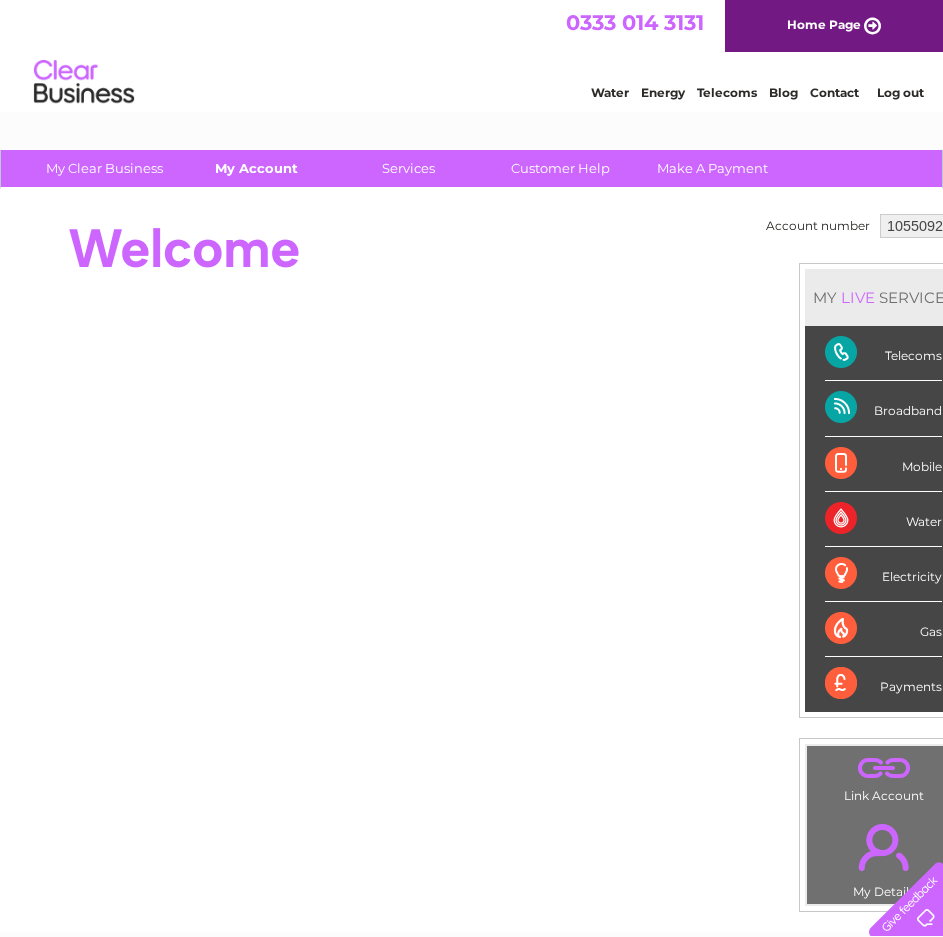 click on "My Account" at bounding box center (256, 168) 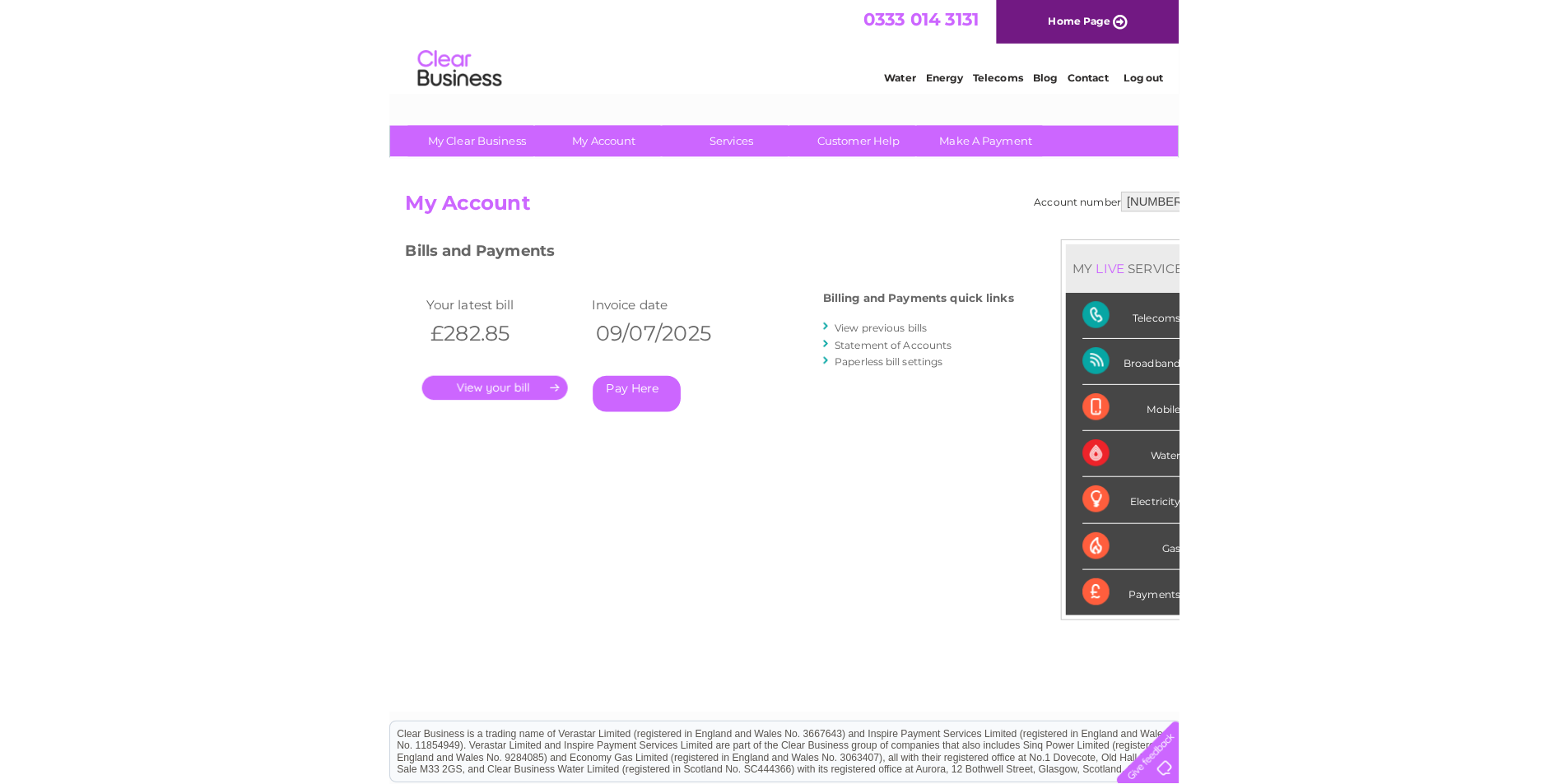 scroll, scrollTop: 0, scrollLeft: 0, axis: both 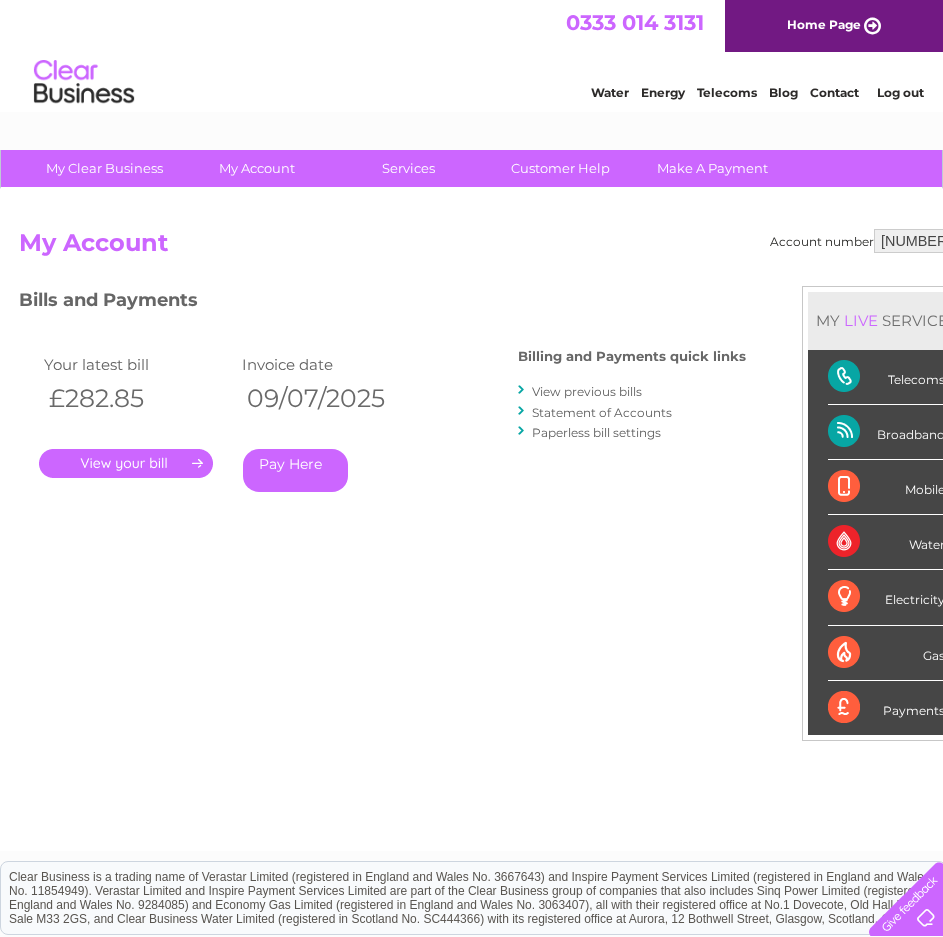 click on "View previous bills" at bounding box center [587, 391] 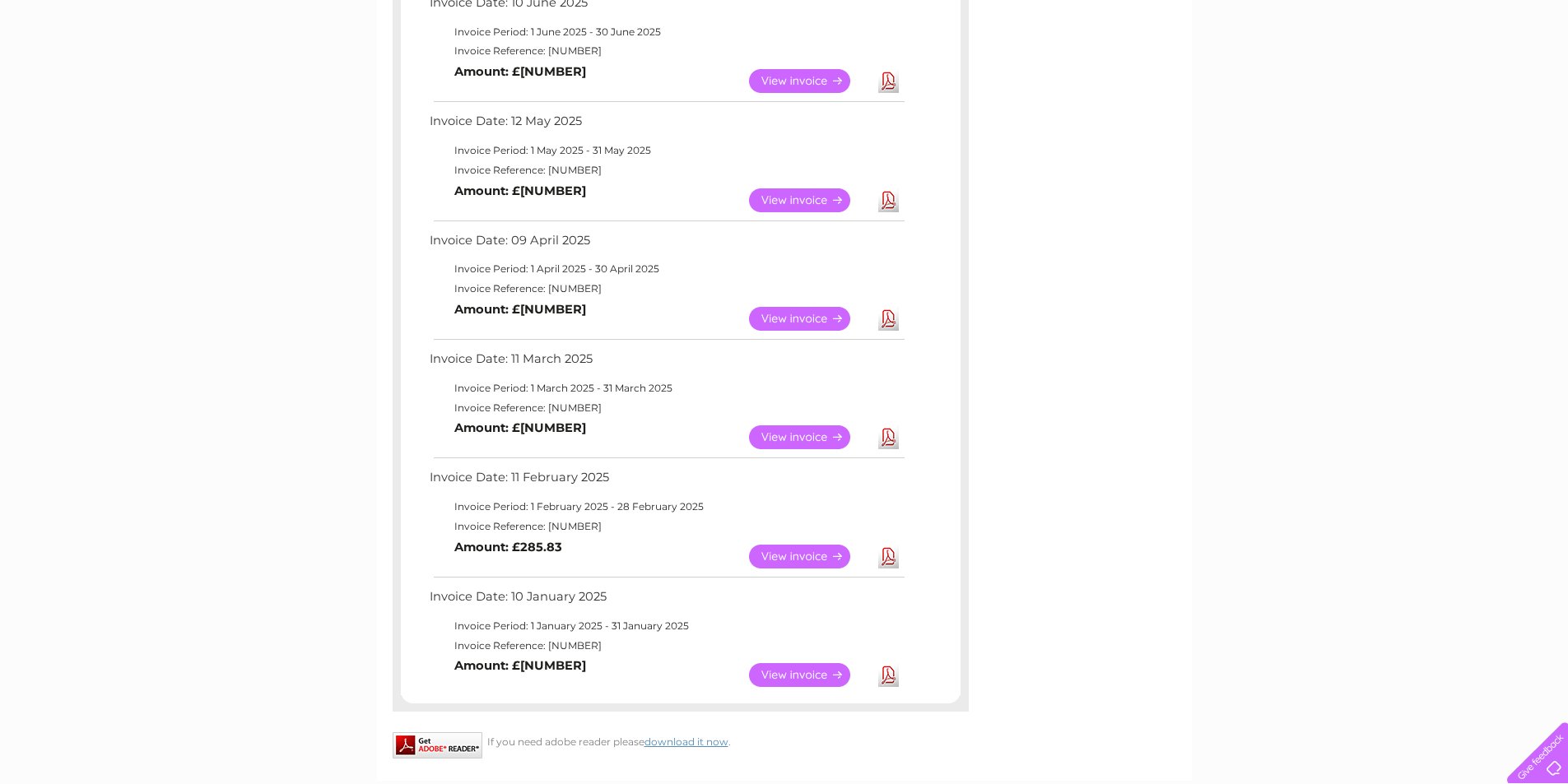 scroll, scrollTop: 726, scrollLeft: 0, axis: vertical 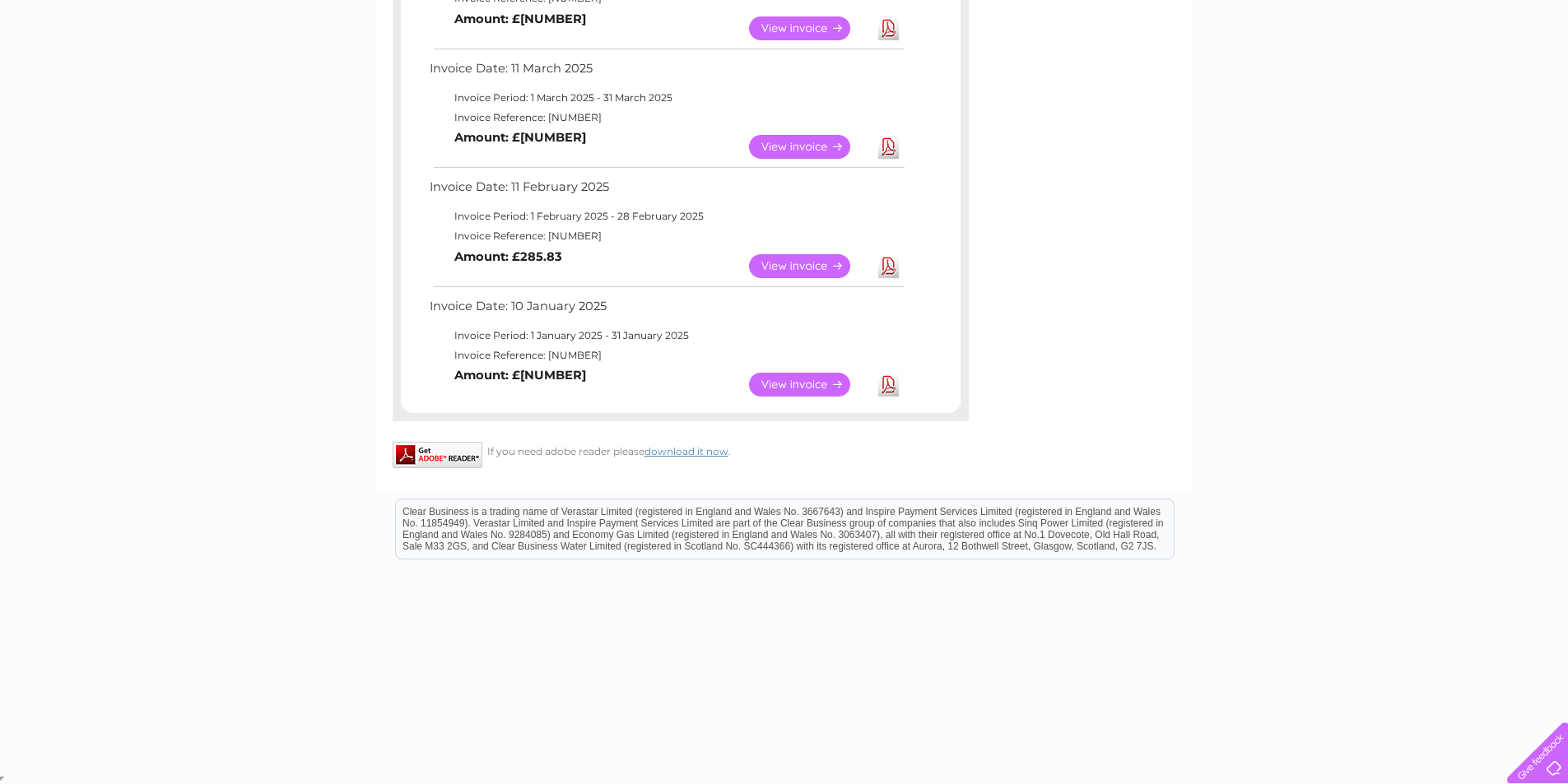 click on "Download" at bounding box center (888, 384) 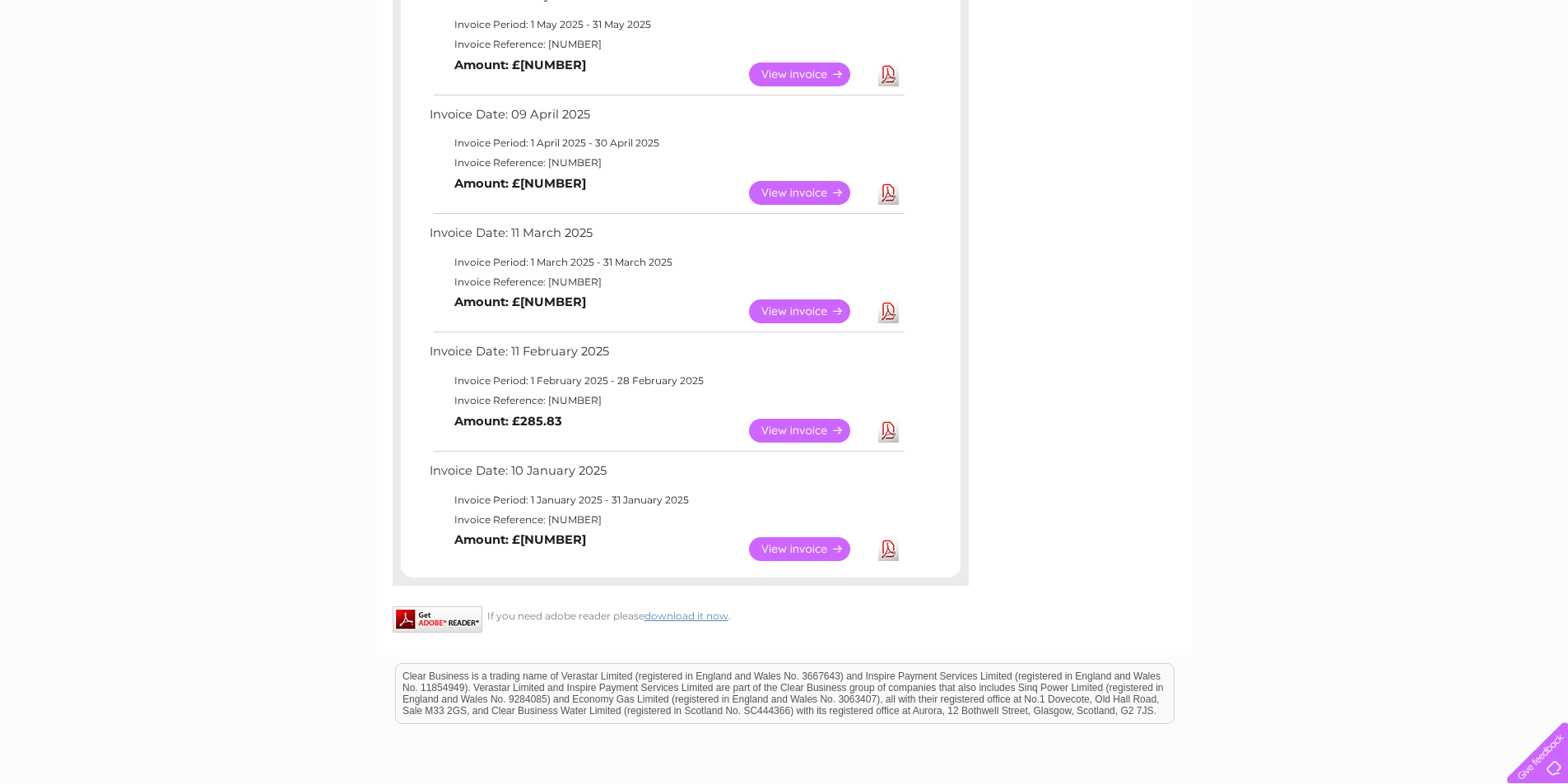 click on "Download" at bounding box center [888, 193] 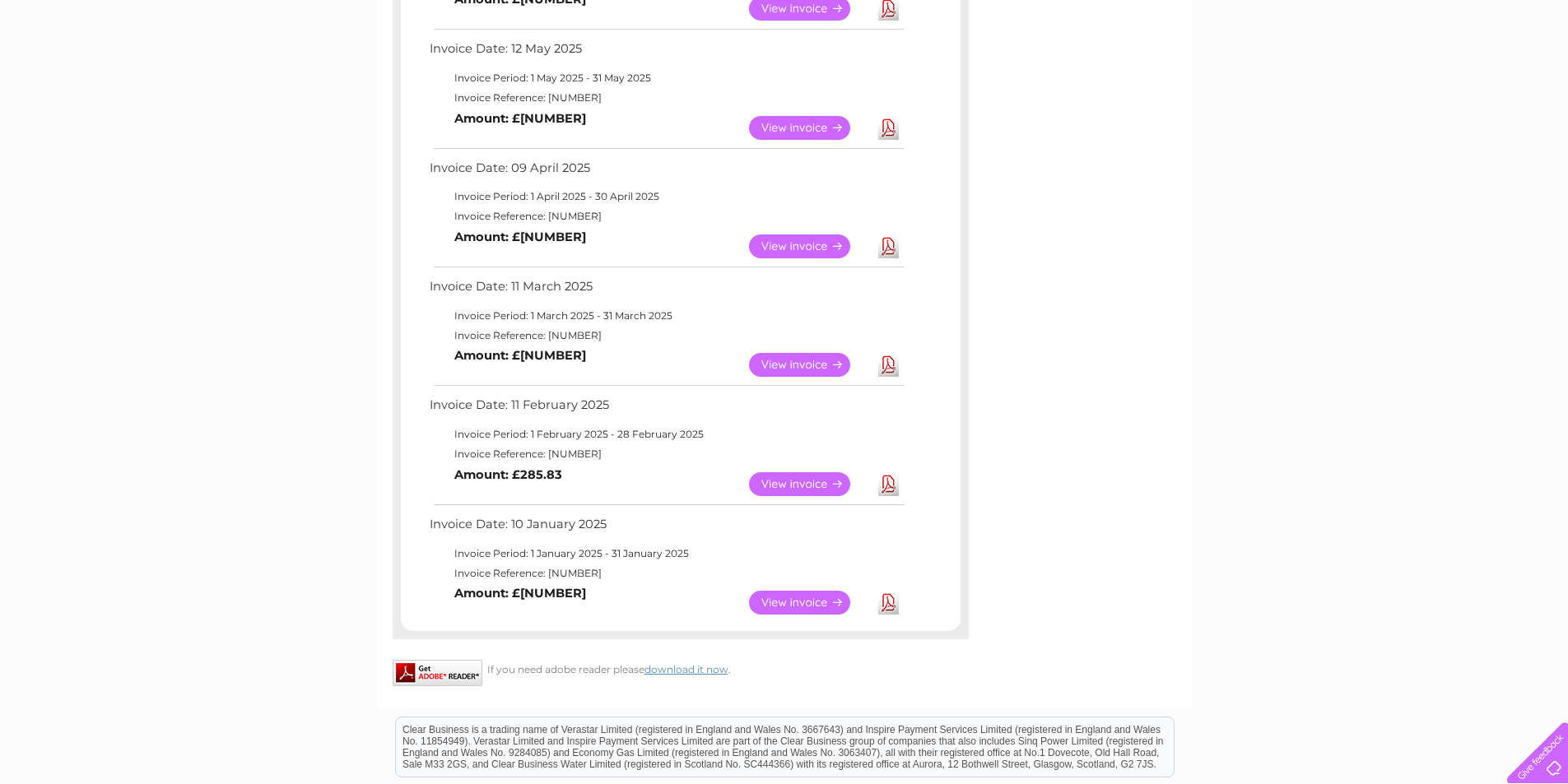 scroll, scrollTop: 480, scrollLeft: 0, axis: vertical 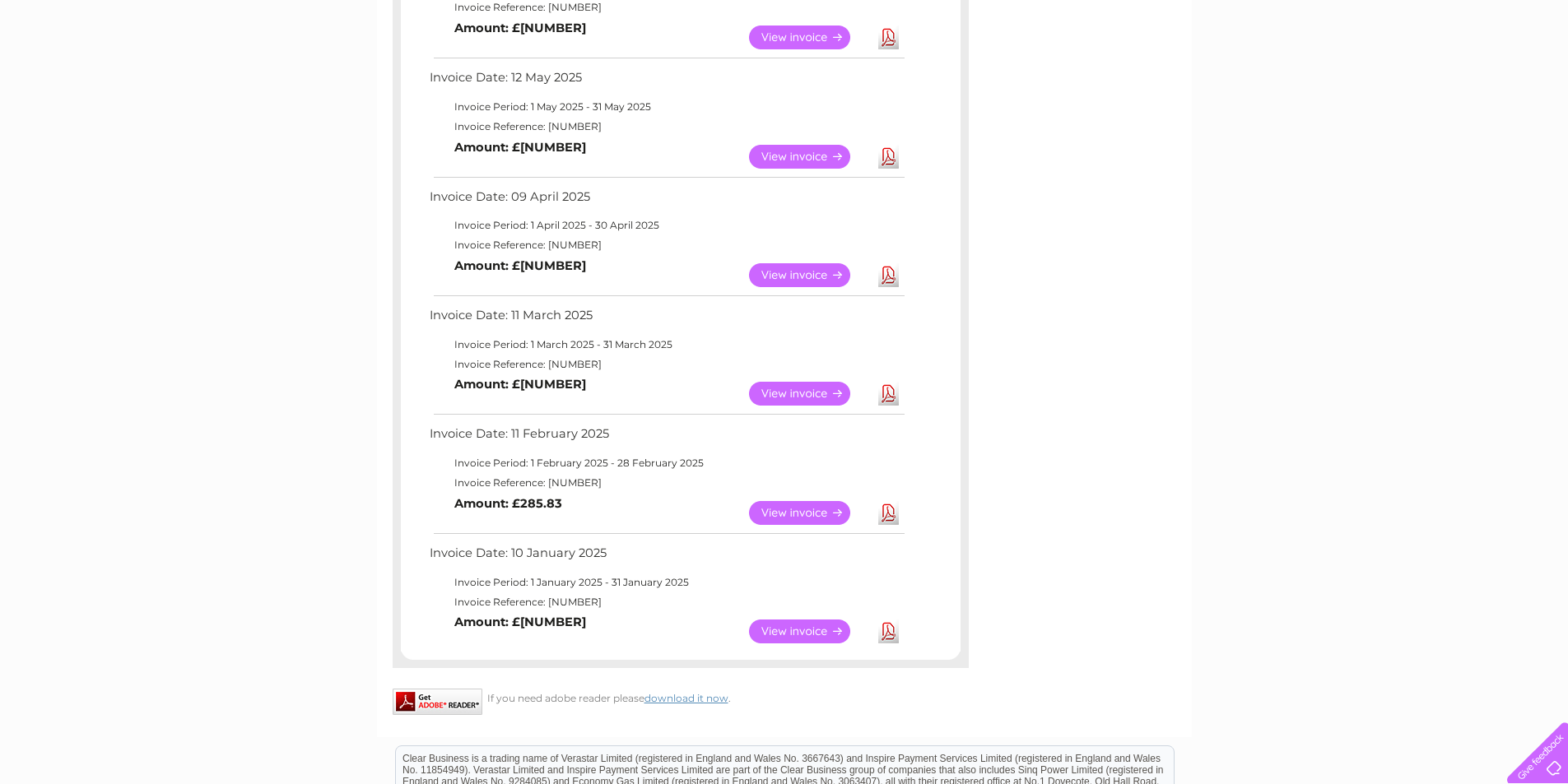 click on "Download" at bounding box center (888, 156) 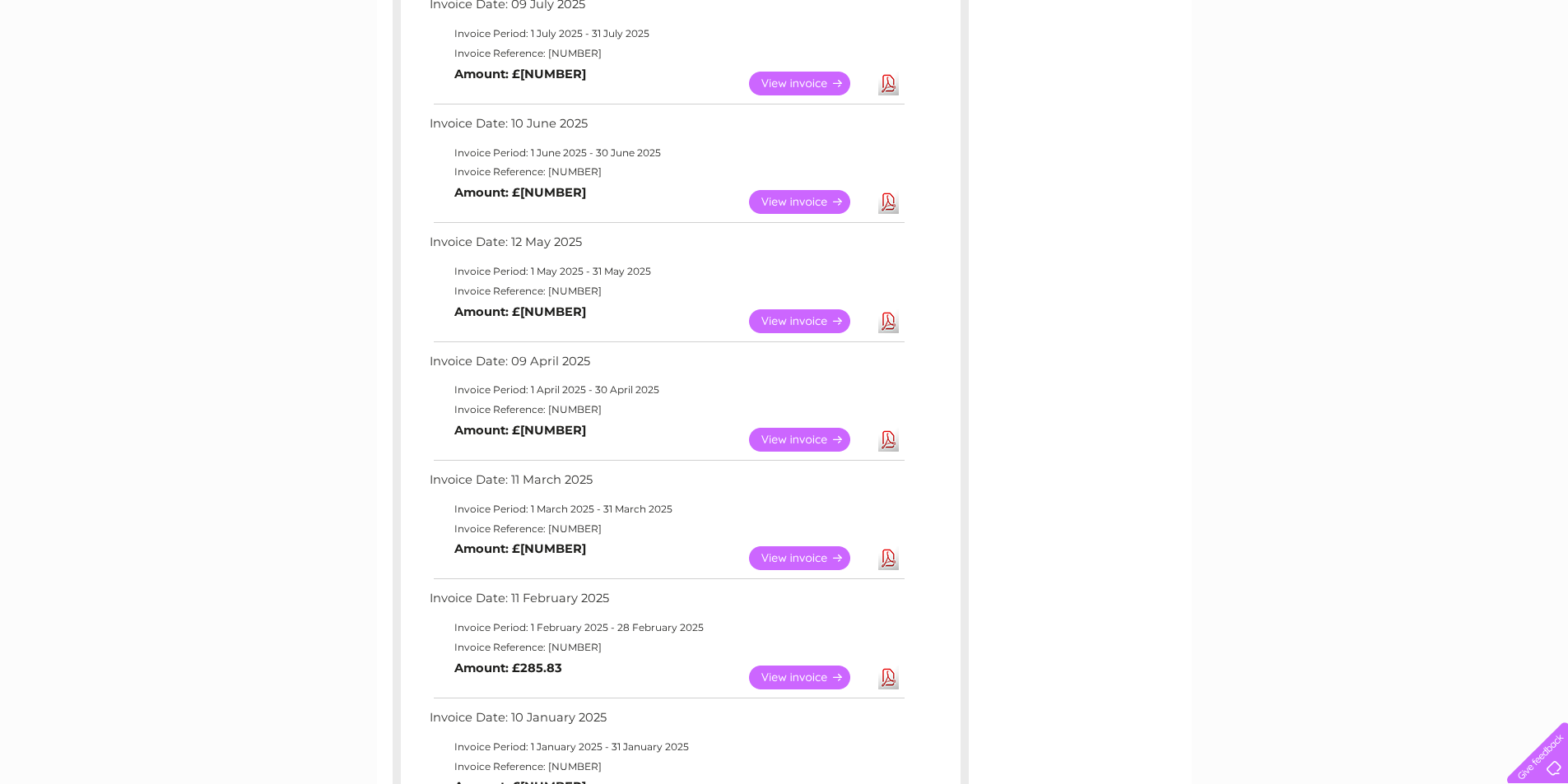 click on "Download" at bounding box center (888, 202) 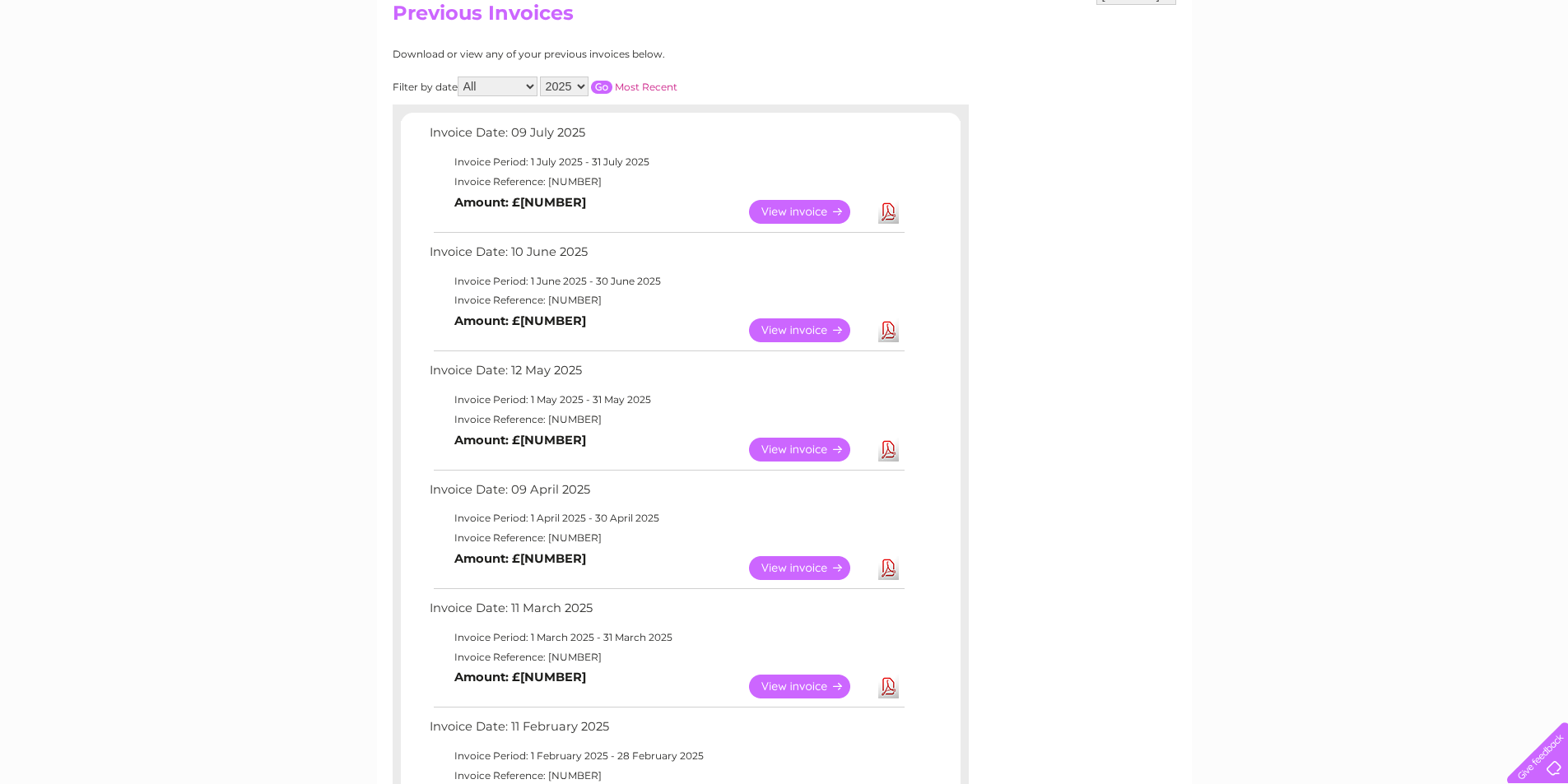 scroll, scrollTop: 151, scrollLeft: 0, axis: vertical 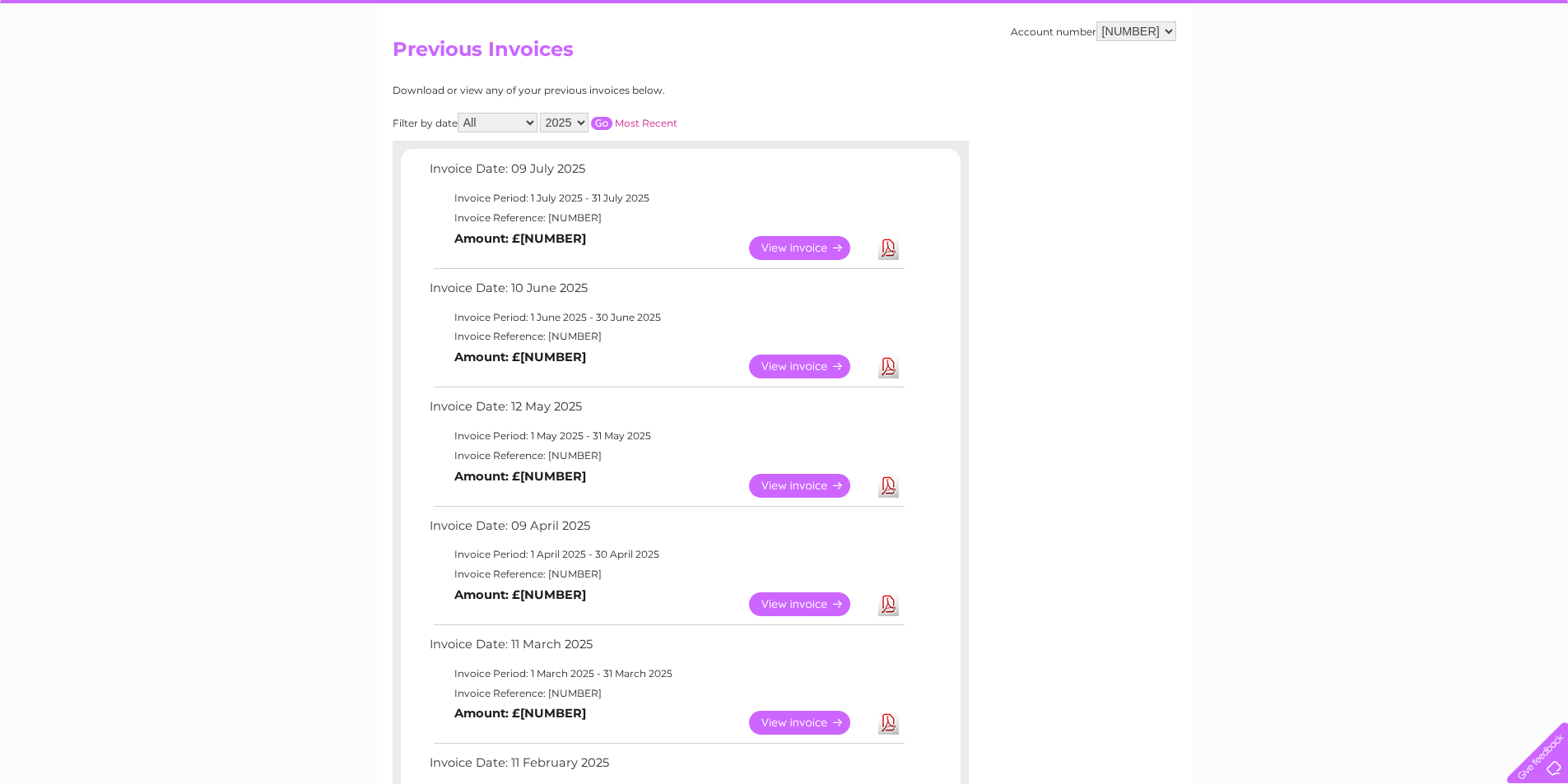 click on "Download" at bounding box center [888, 248] 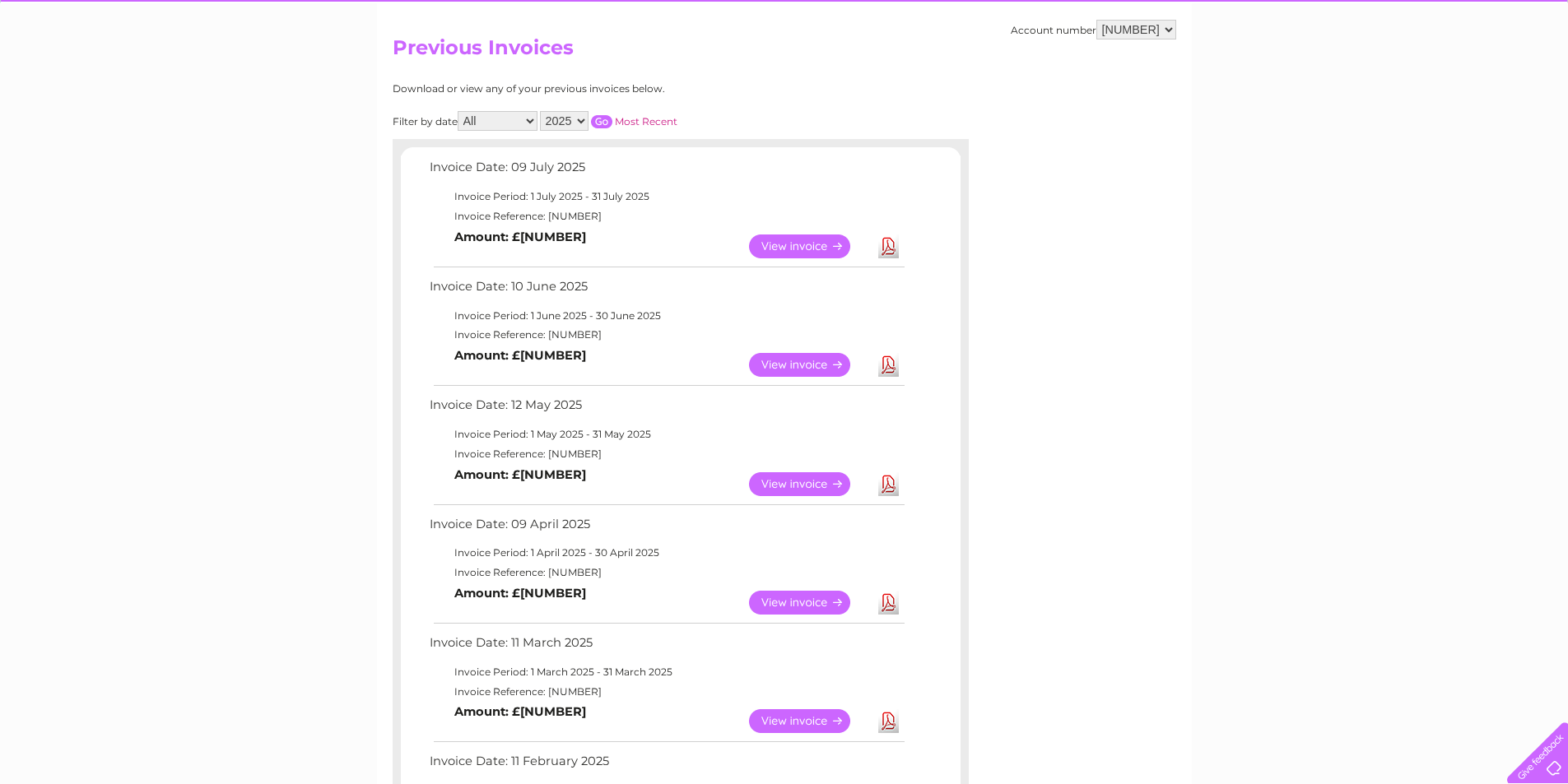 scroll, scrollTop: 151, scrollLeft: 0, axis: vertical 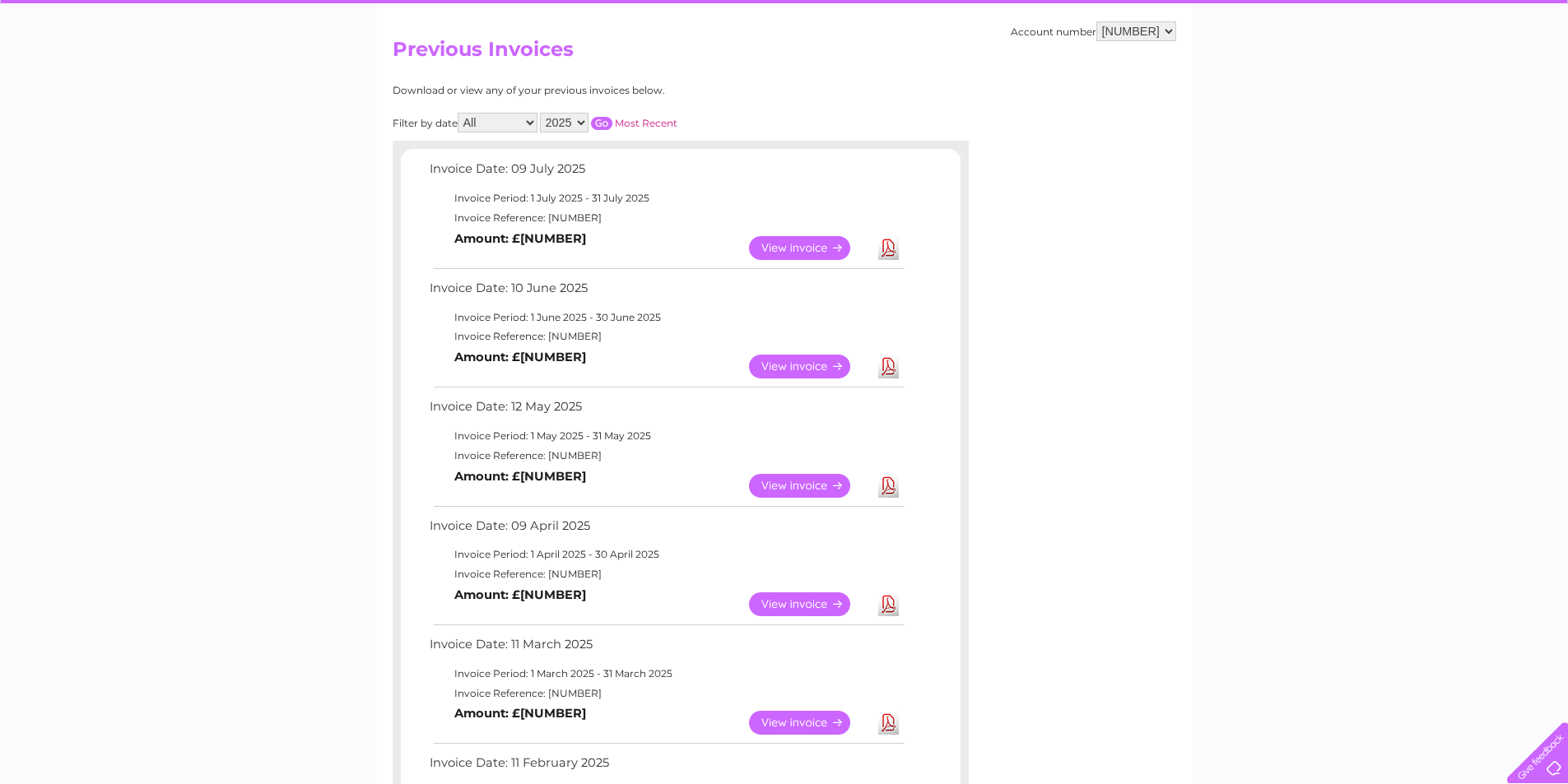 click on "My Clear Business
Login Details
My Details
My Preferences
Link Account
My Account
Bills and Payments   Direct Debit   Moving Premises" at bounding box center (784, 660) 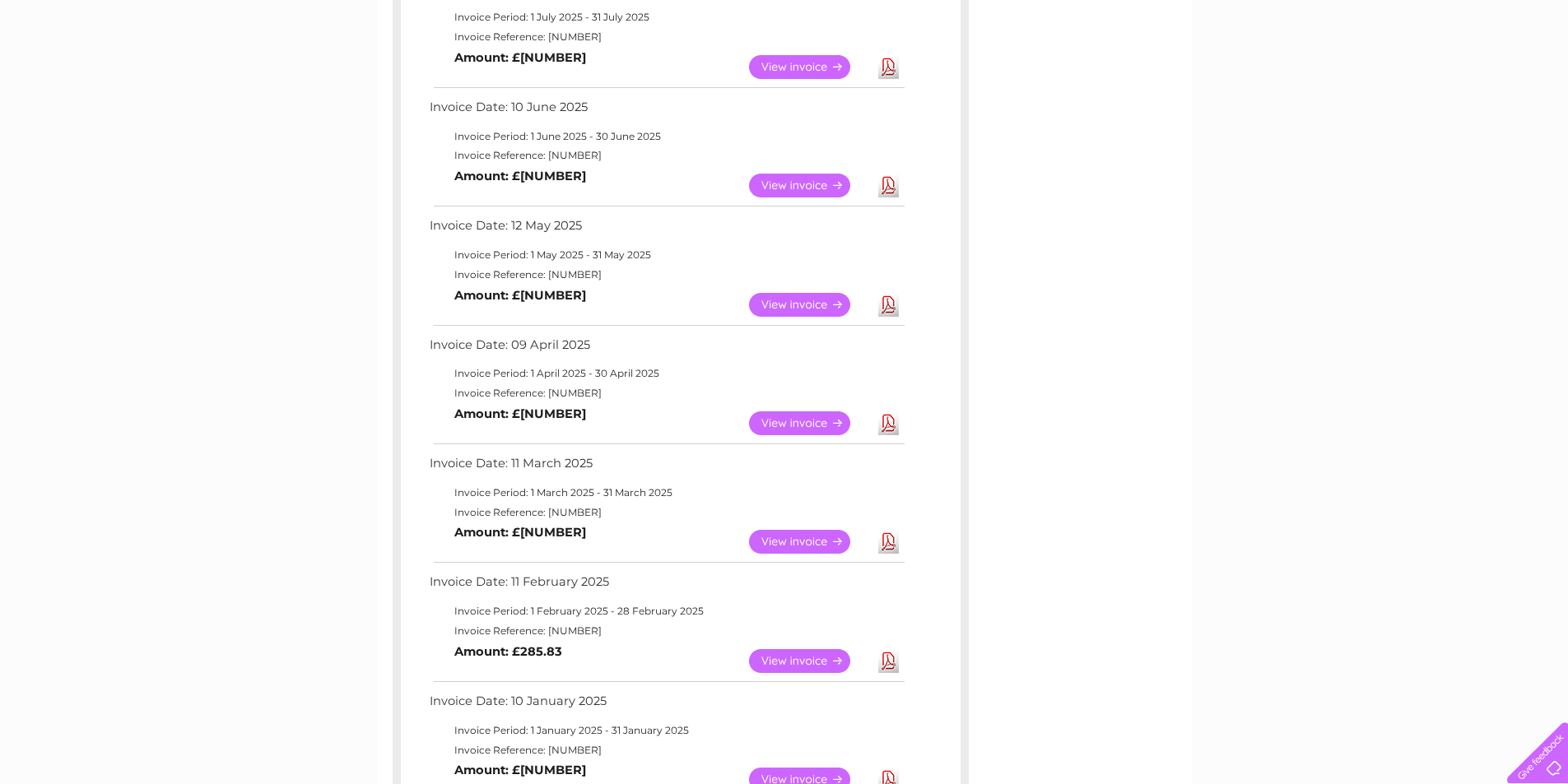 scroll, scrollTop: 397, scrollLeft: 0, axis: vertical 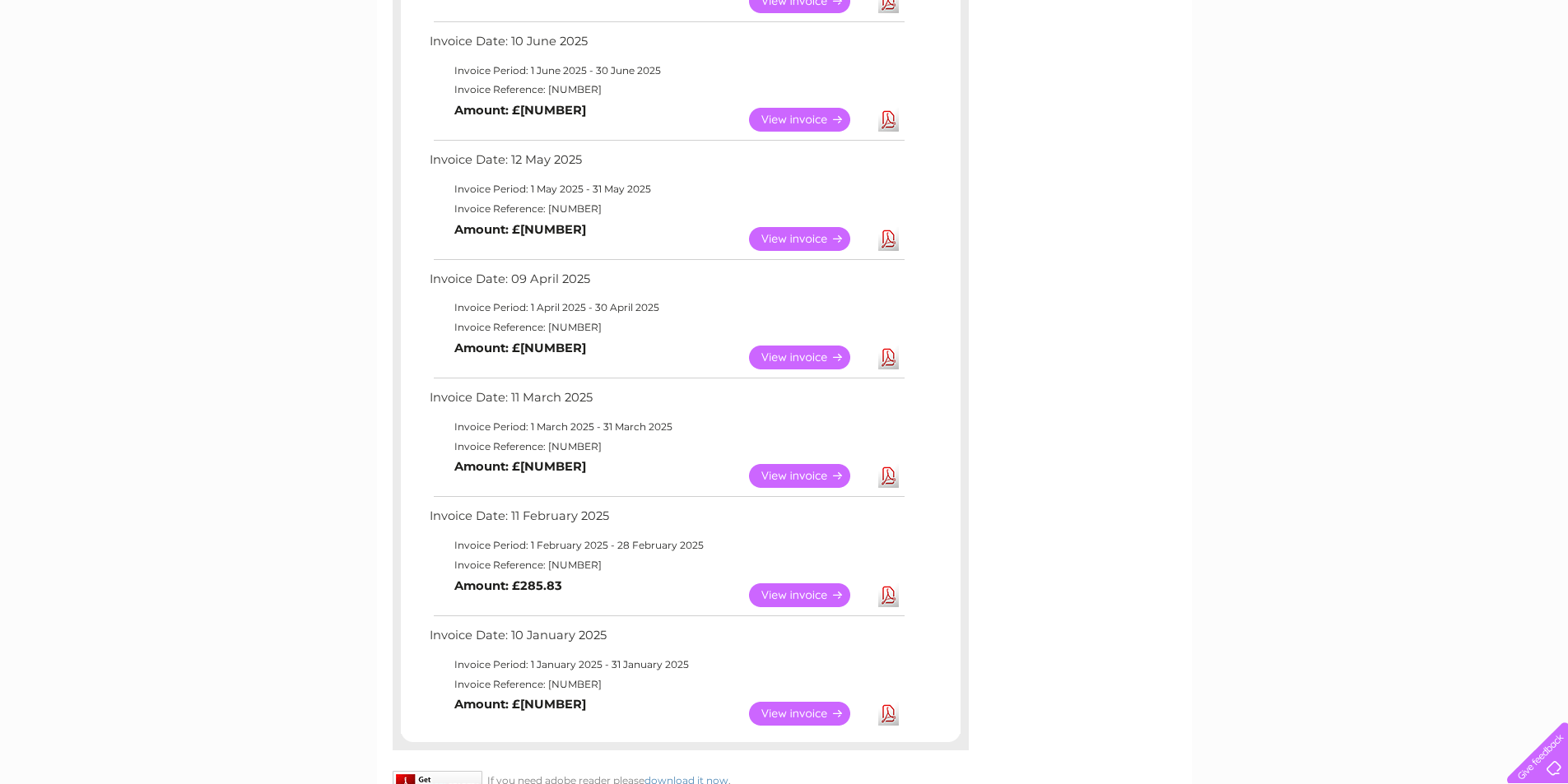 click on "Download" at bounding box center [888, 239] 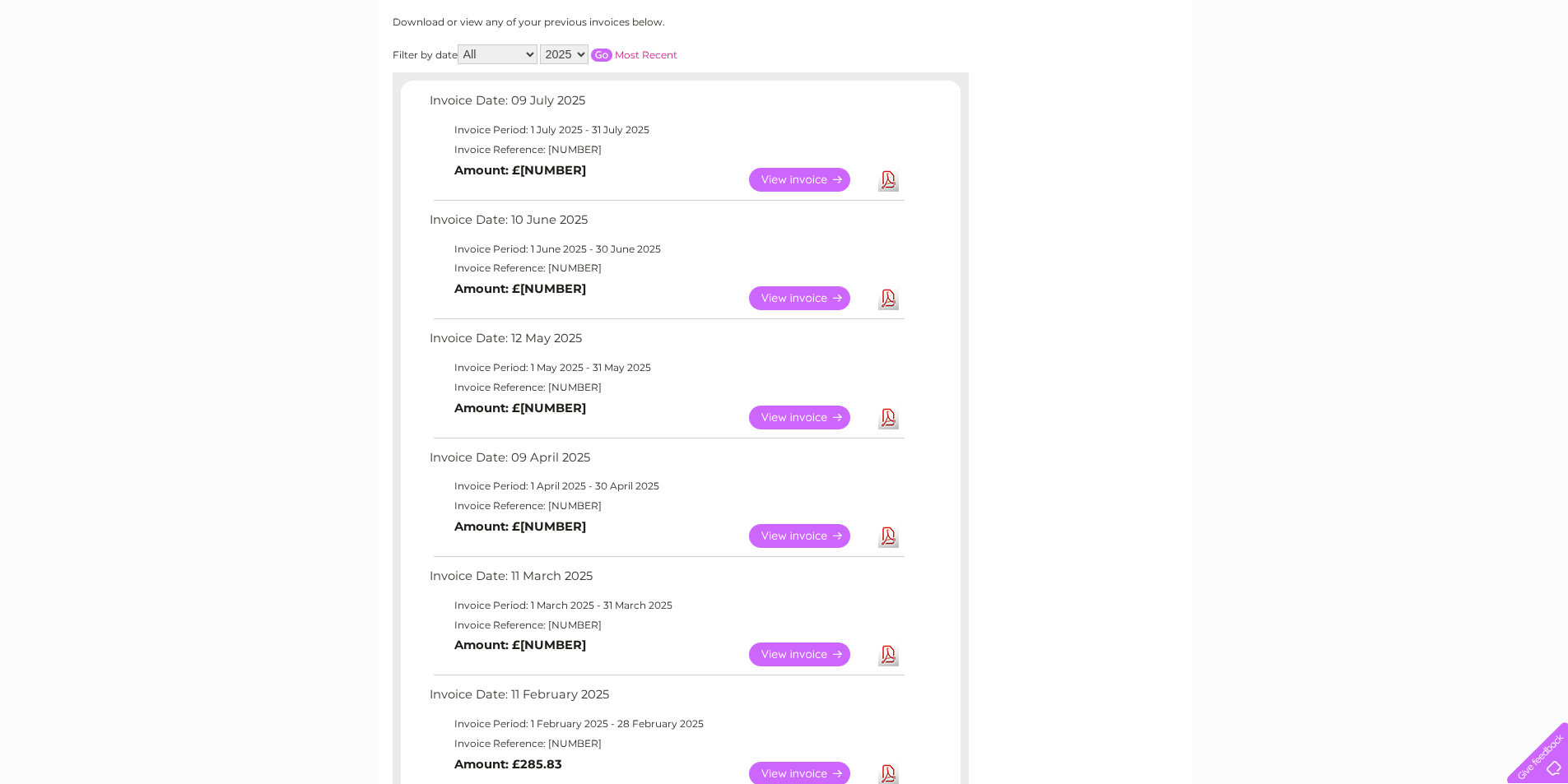 scroll, scrollTop: 68, scrollLeft: 0, axis: vertical 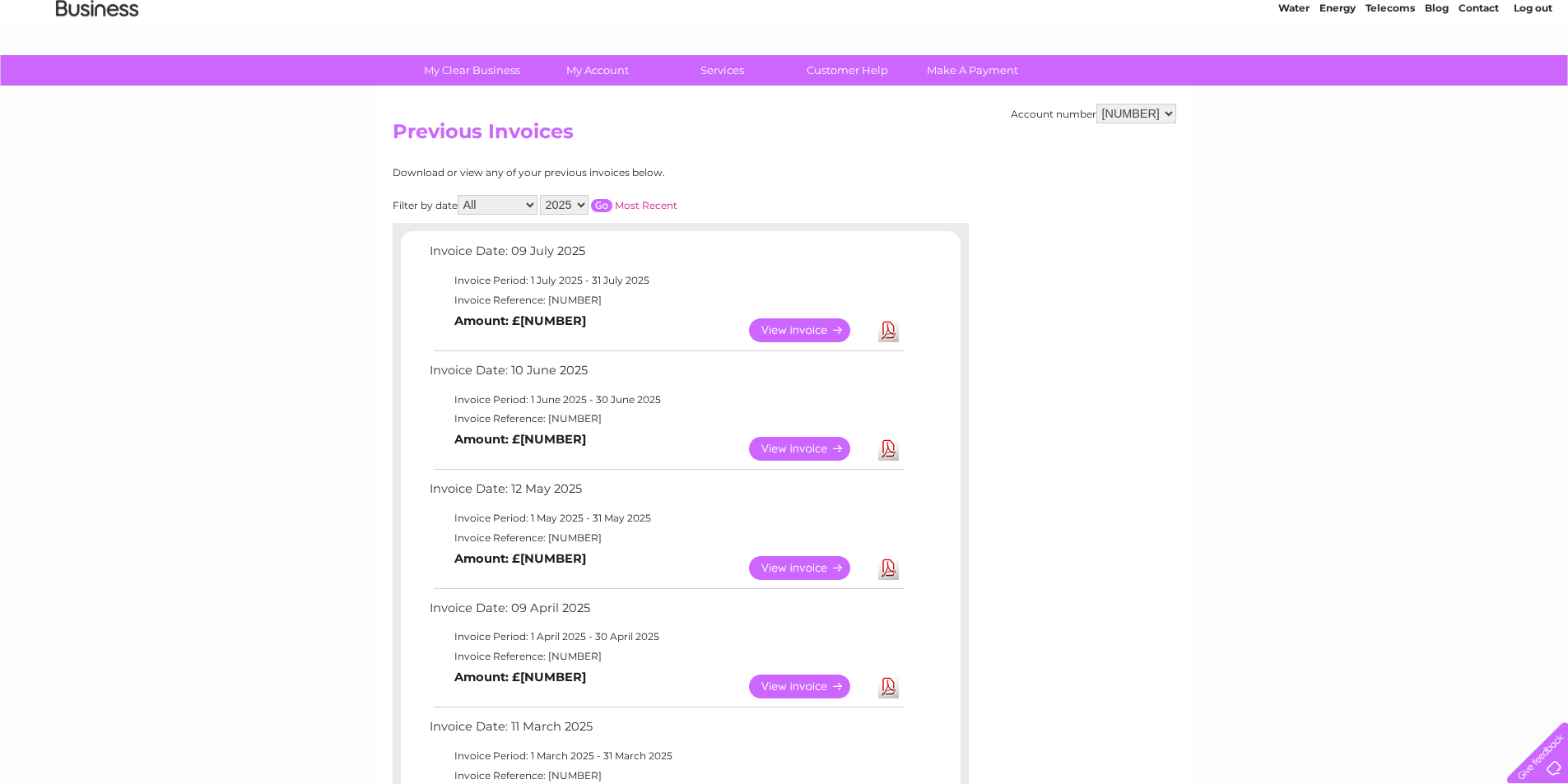 click on "Download" at bounding box center [888, 330] 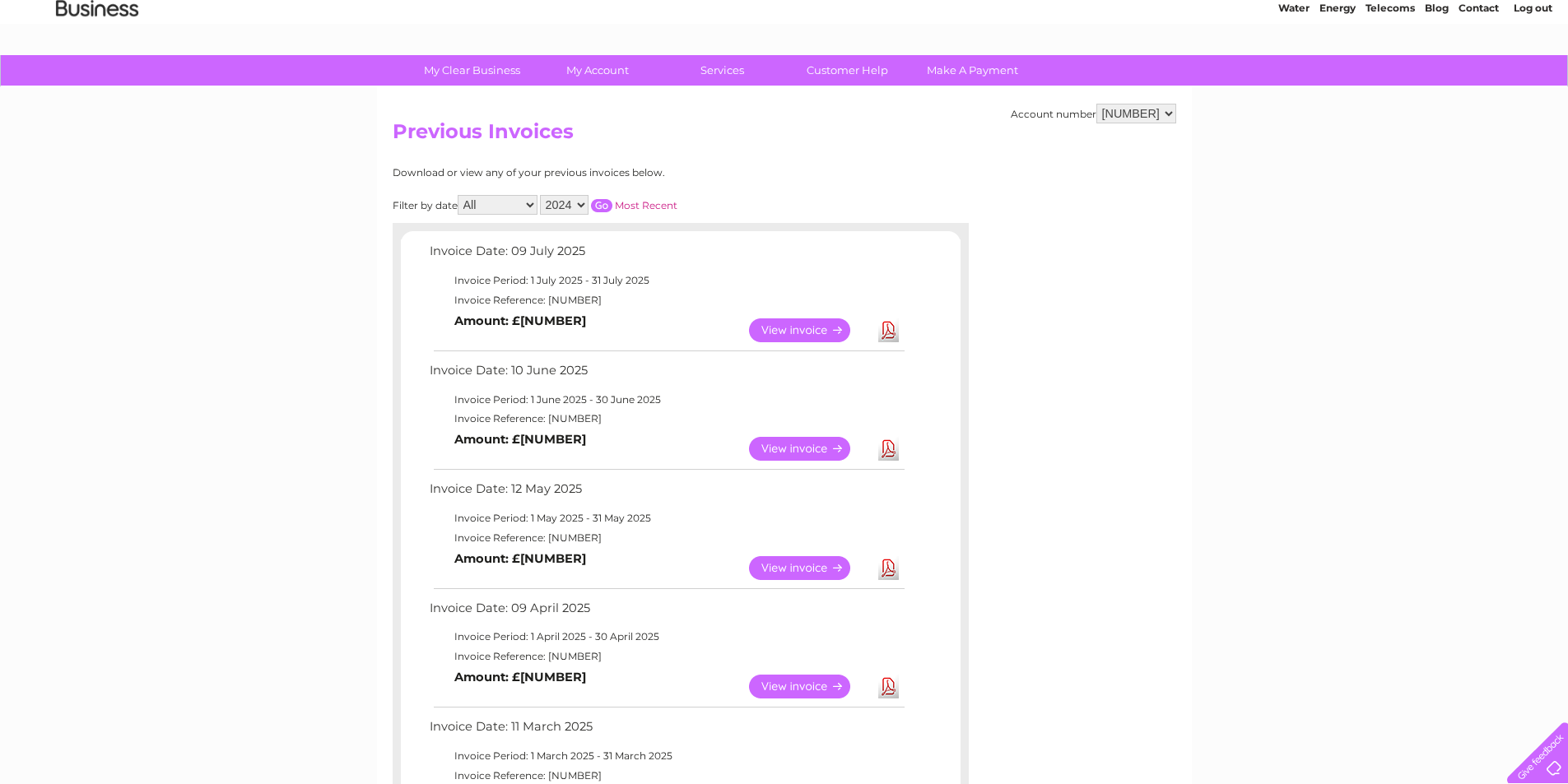 click on "2025
2024
2023
2022" at bounding box center [564, 205] 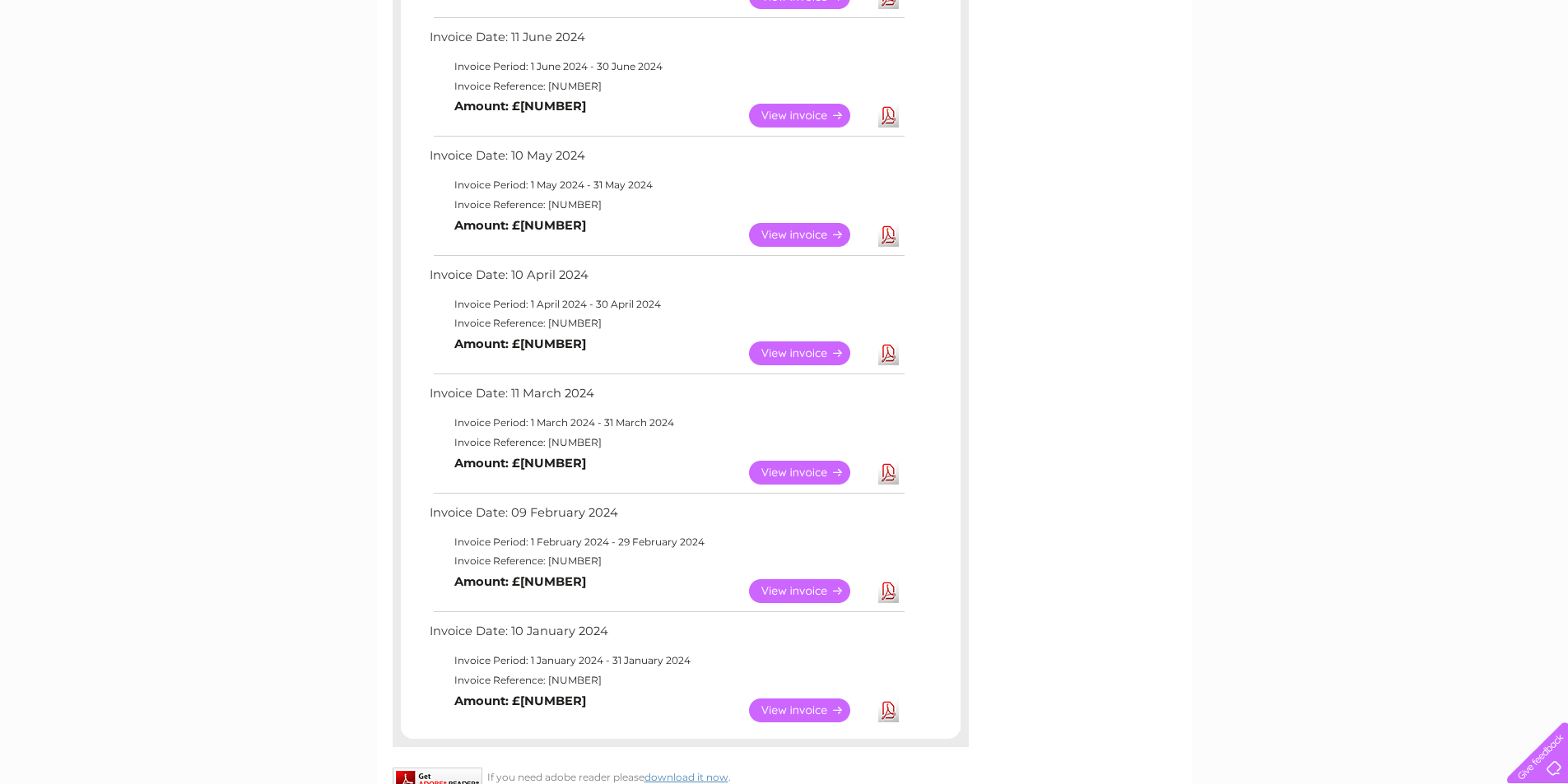 scroll, scrollTop: 1138, scrollLeft: 0, axis: vertical 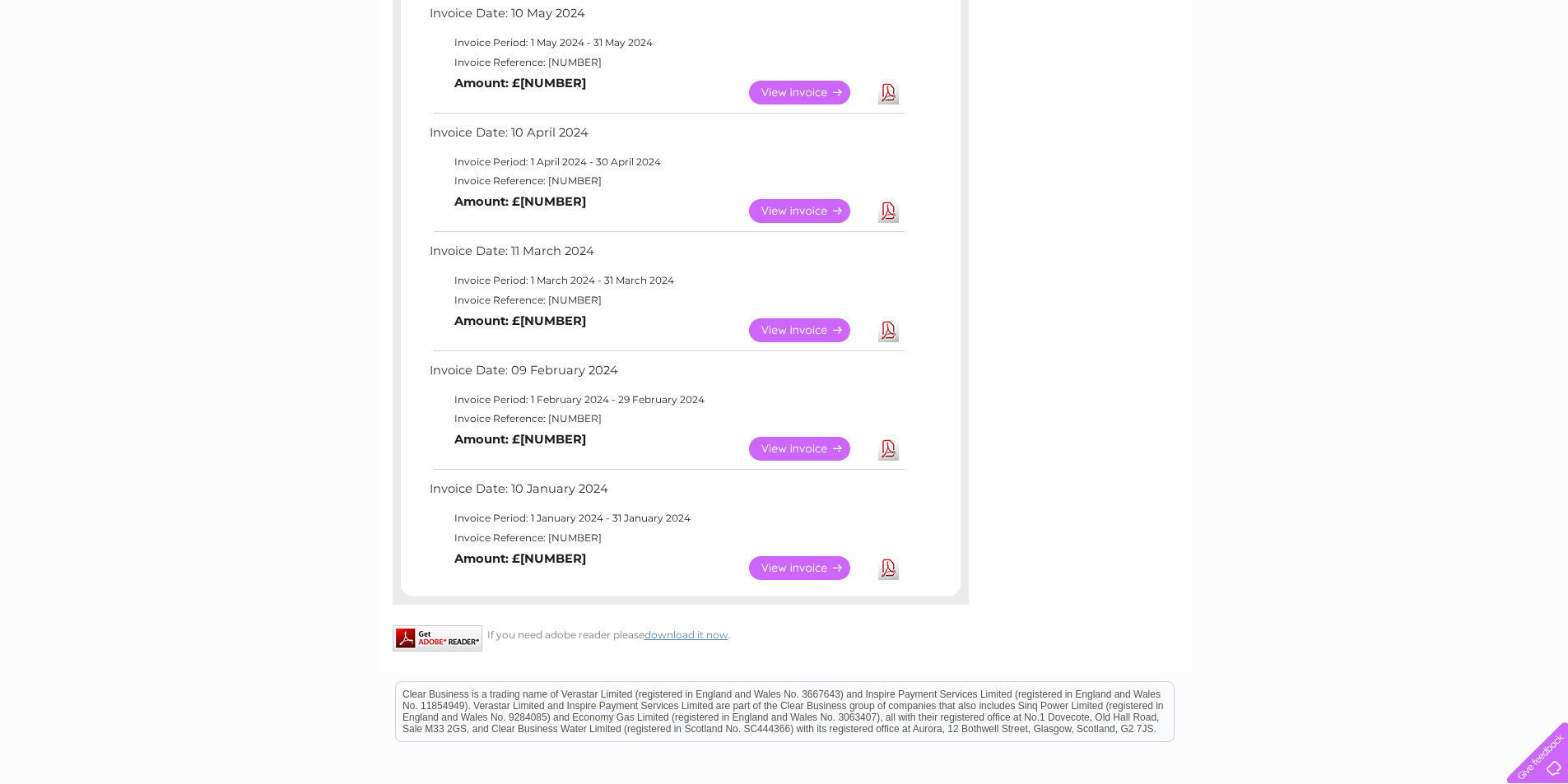 click on "Amount: £[NUMBER]" at bounding box center [520, 559] 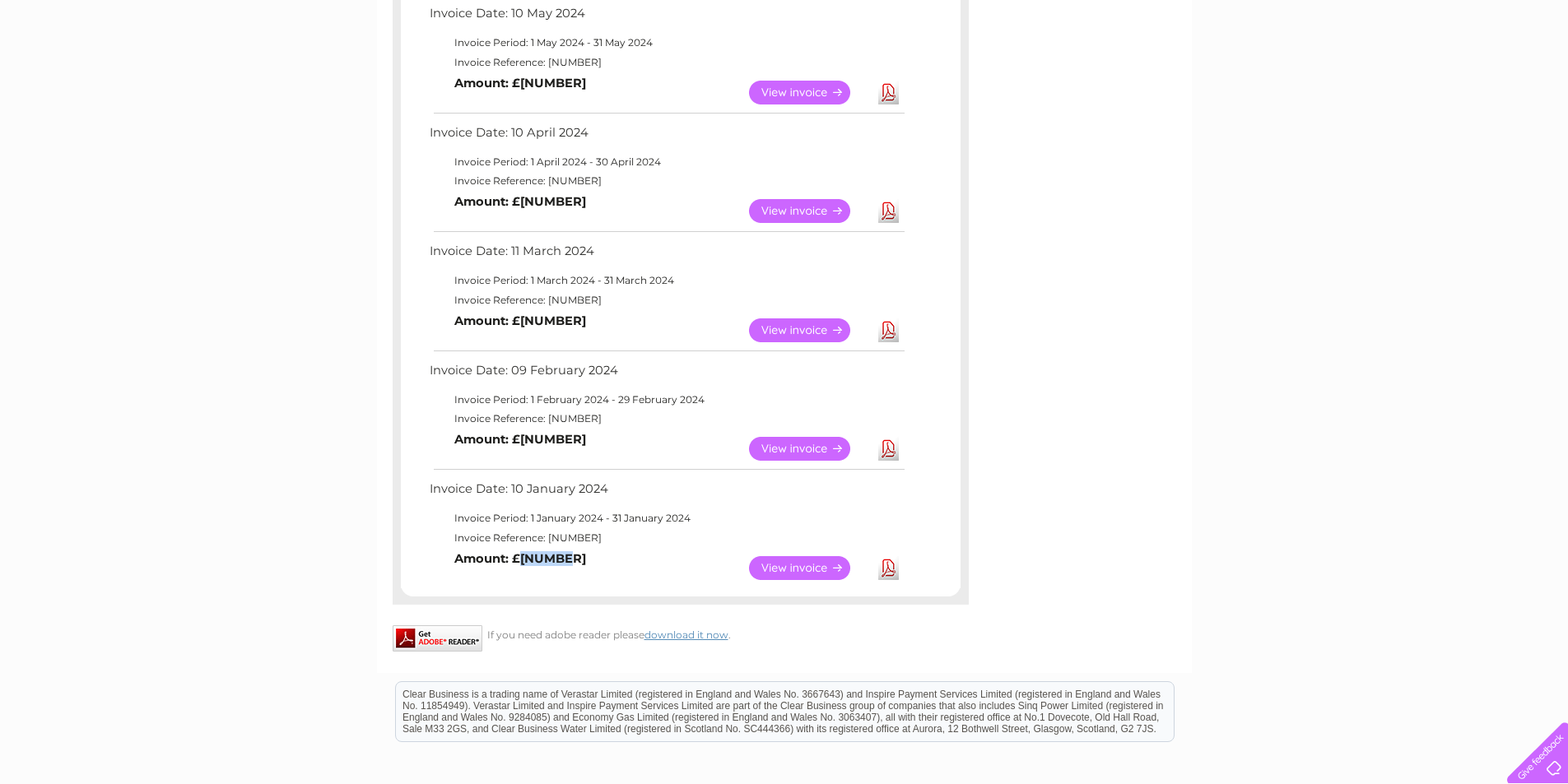 click on "Amount: £[NUMBER]" at bounding box center [520, 559] 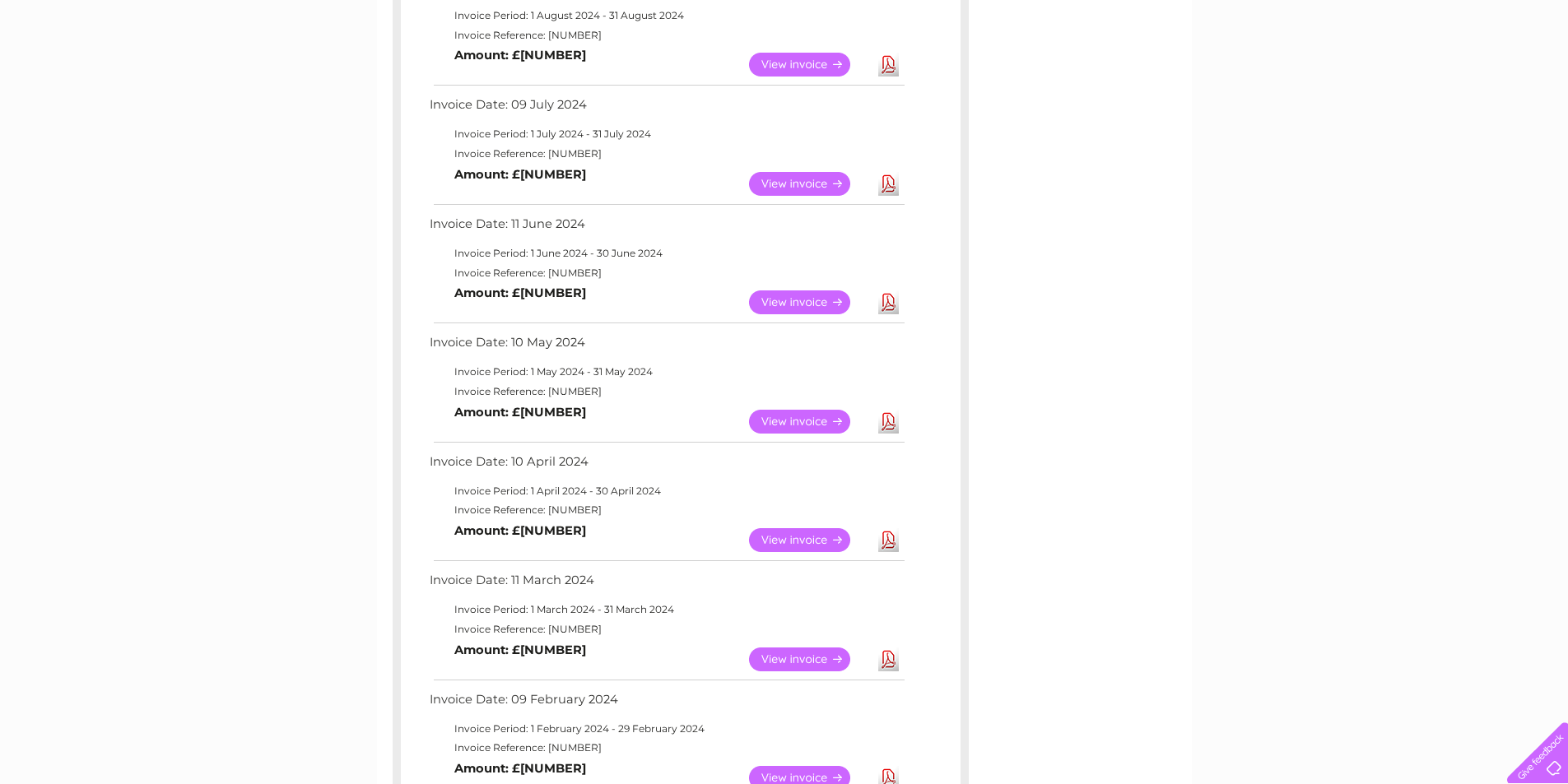 scroll, scrollTop: 726, scrollLeft: 0, axis: vertical 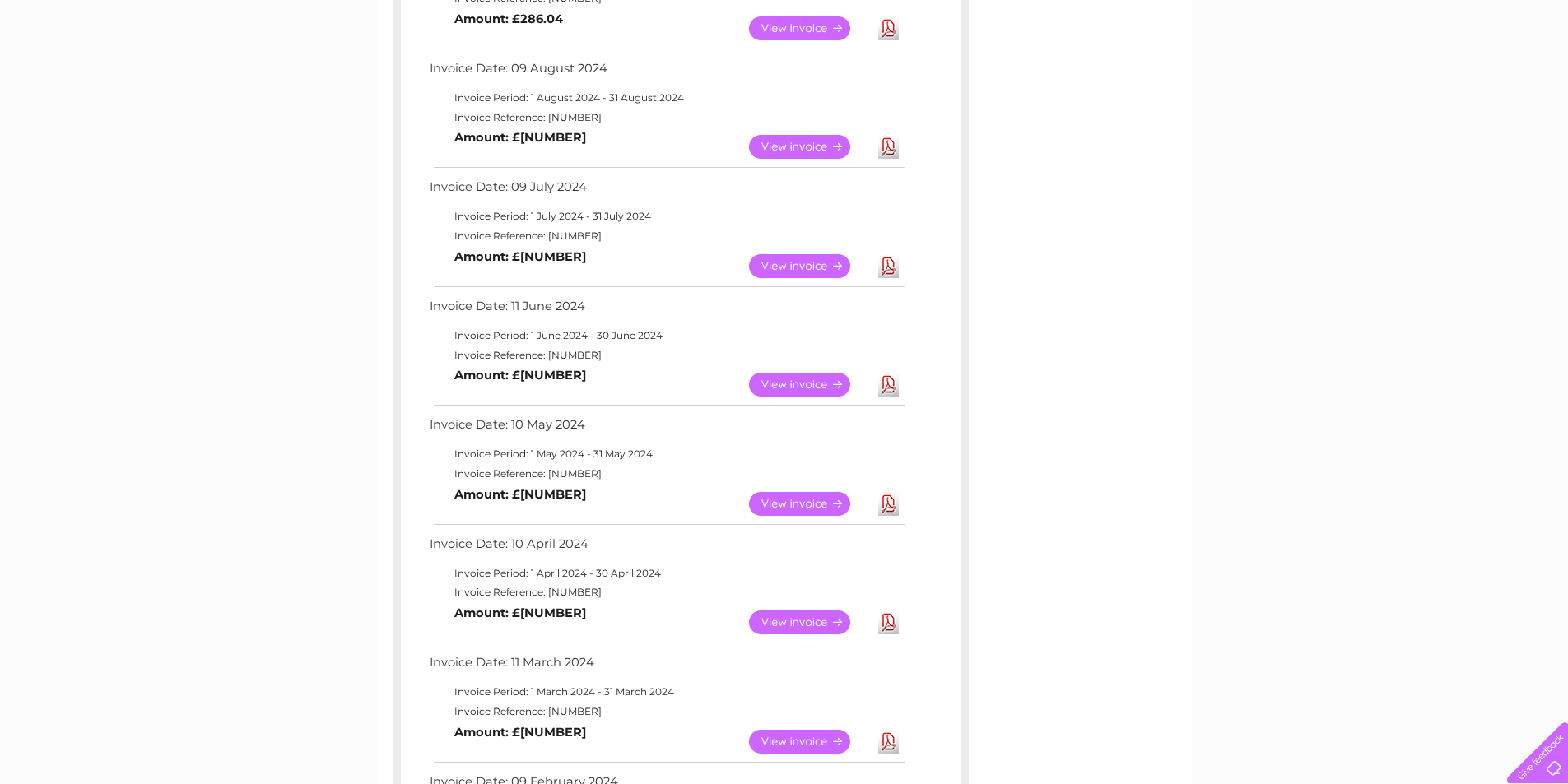 click on "Download" at bounding box center [888, 384] 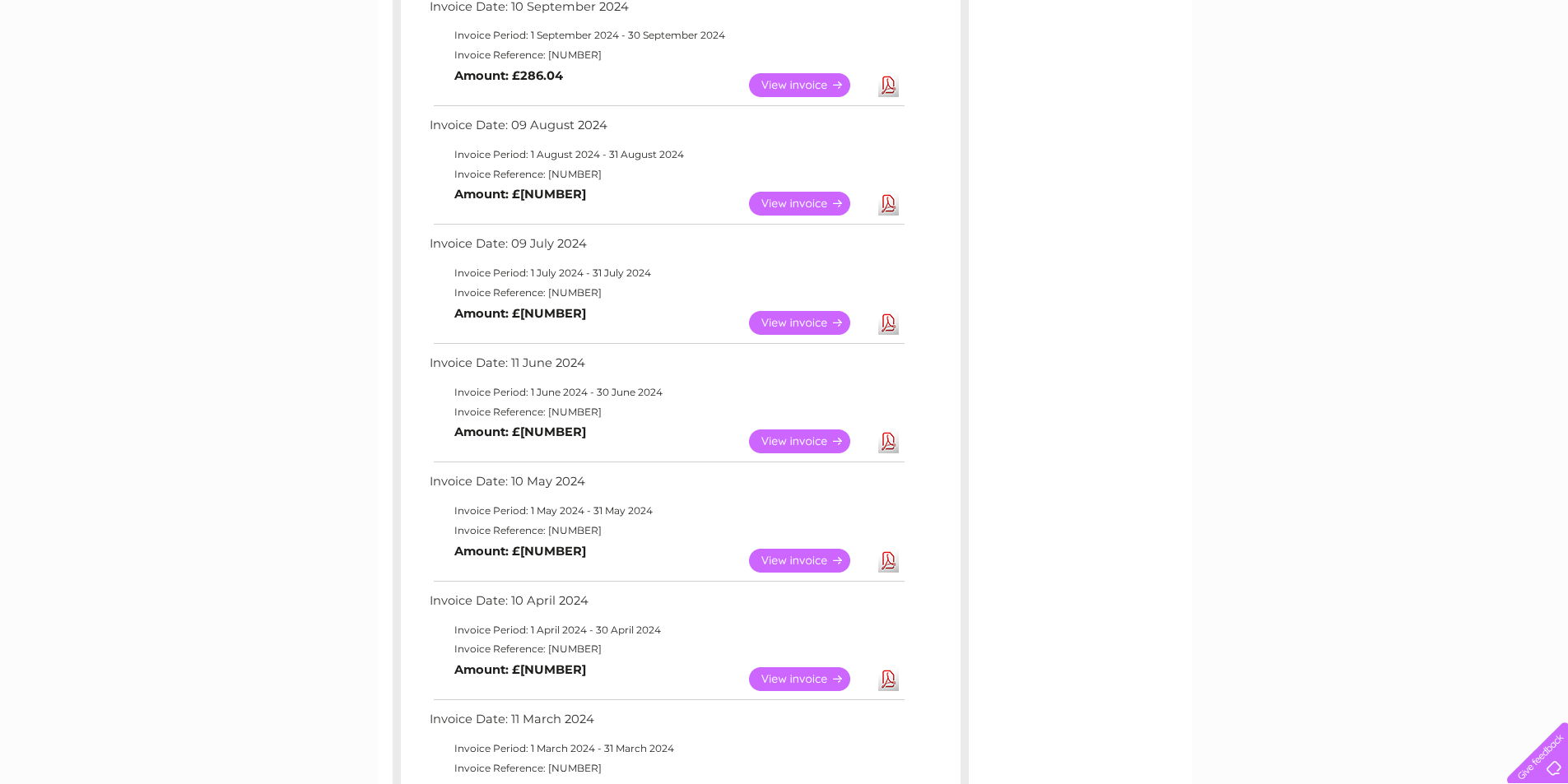 scroll, scrollTop: 644, scrollLeft: 0, axis: vertical 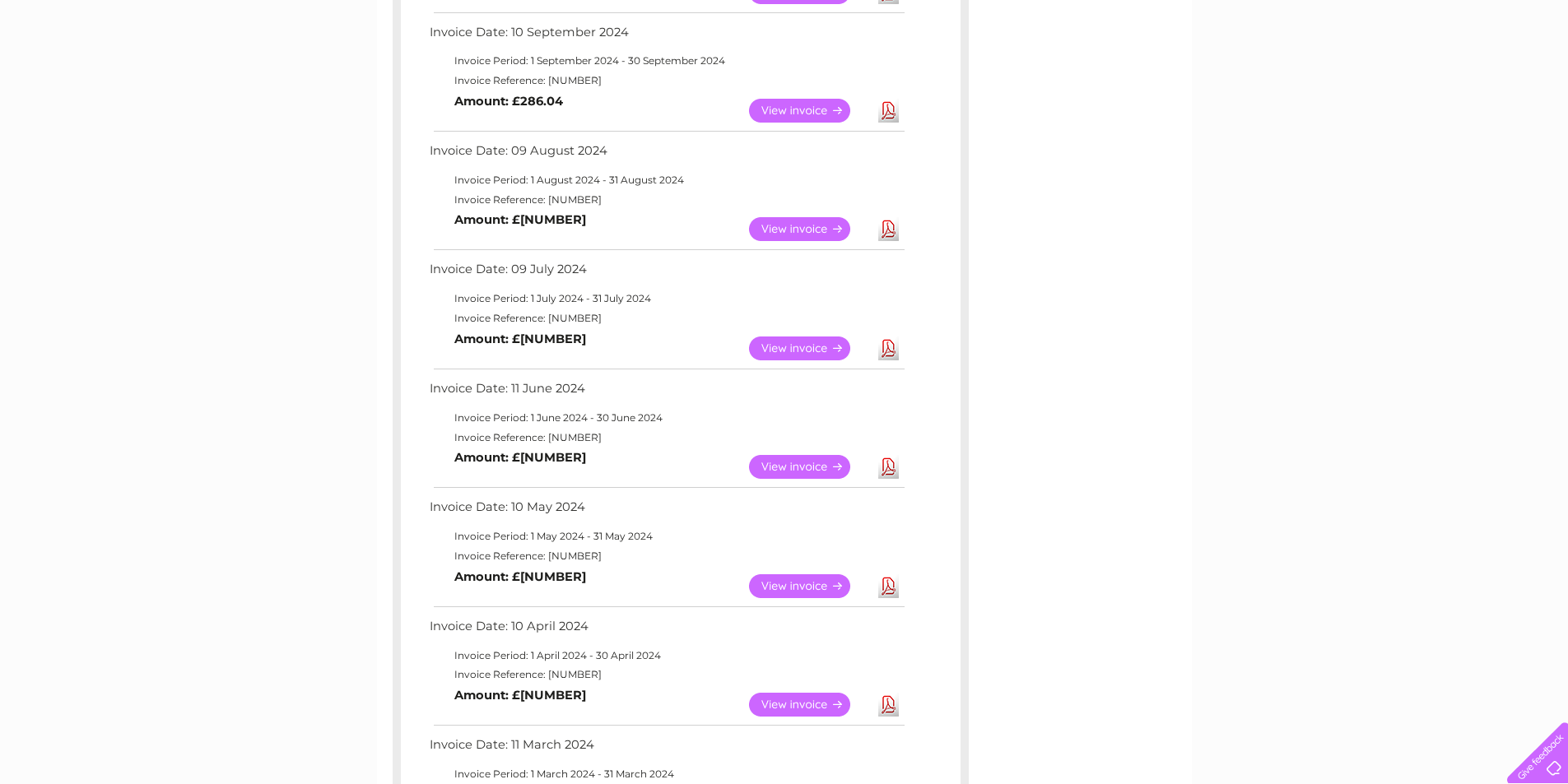 click on "Download" at bounding box center [888, 229] 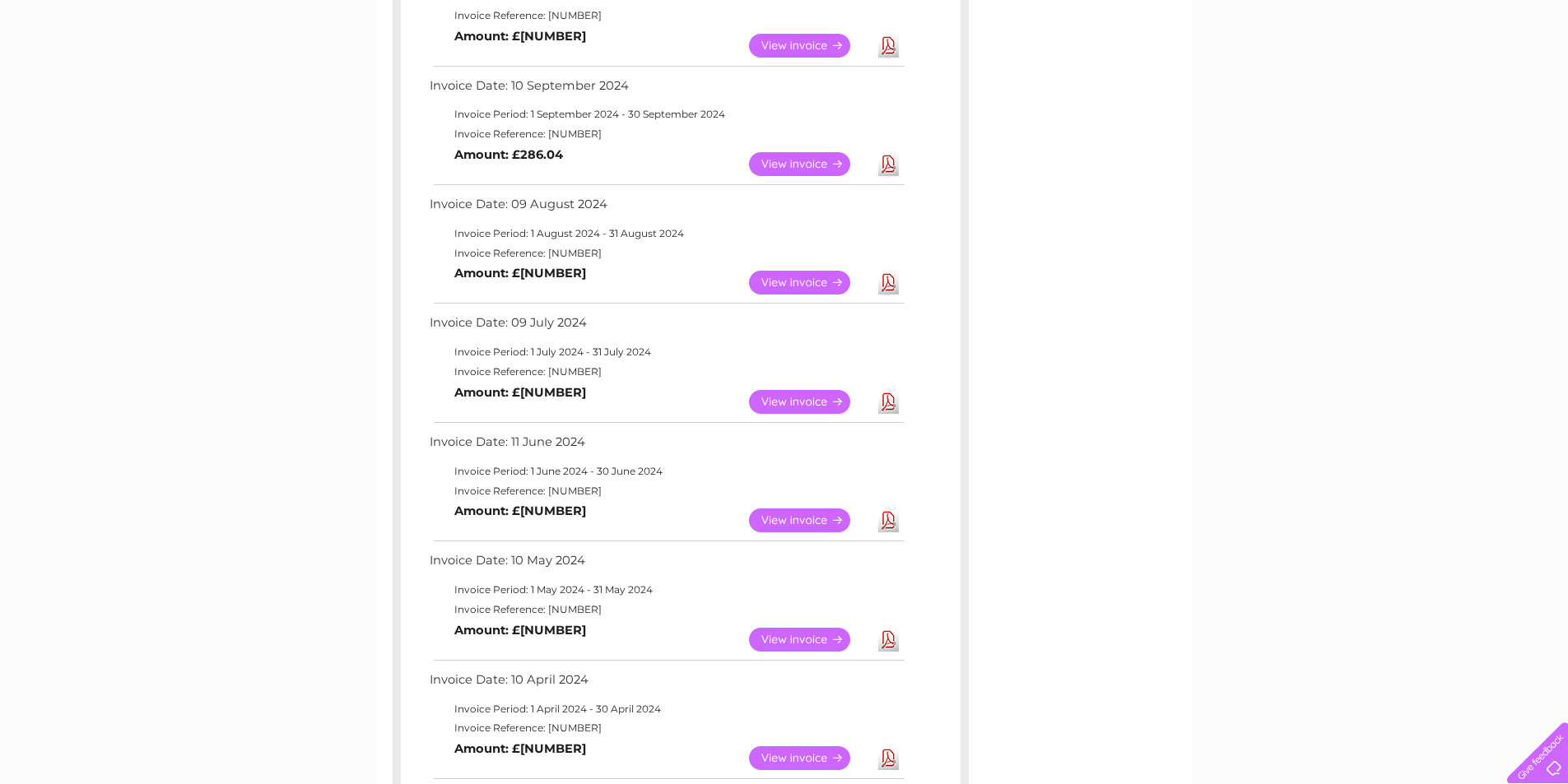 scroll, scrollTop: 562, scrollLeft: 0, axis: vertical 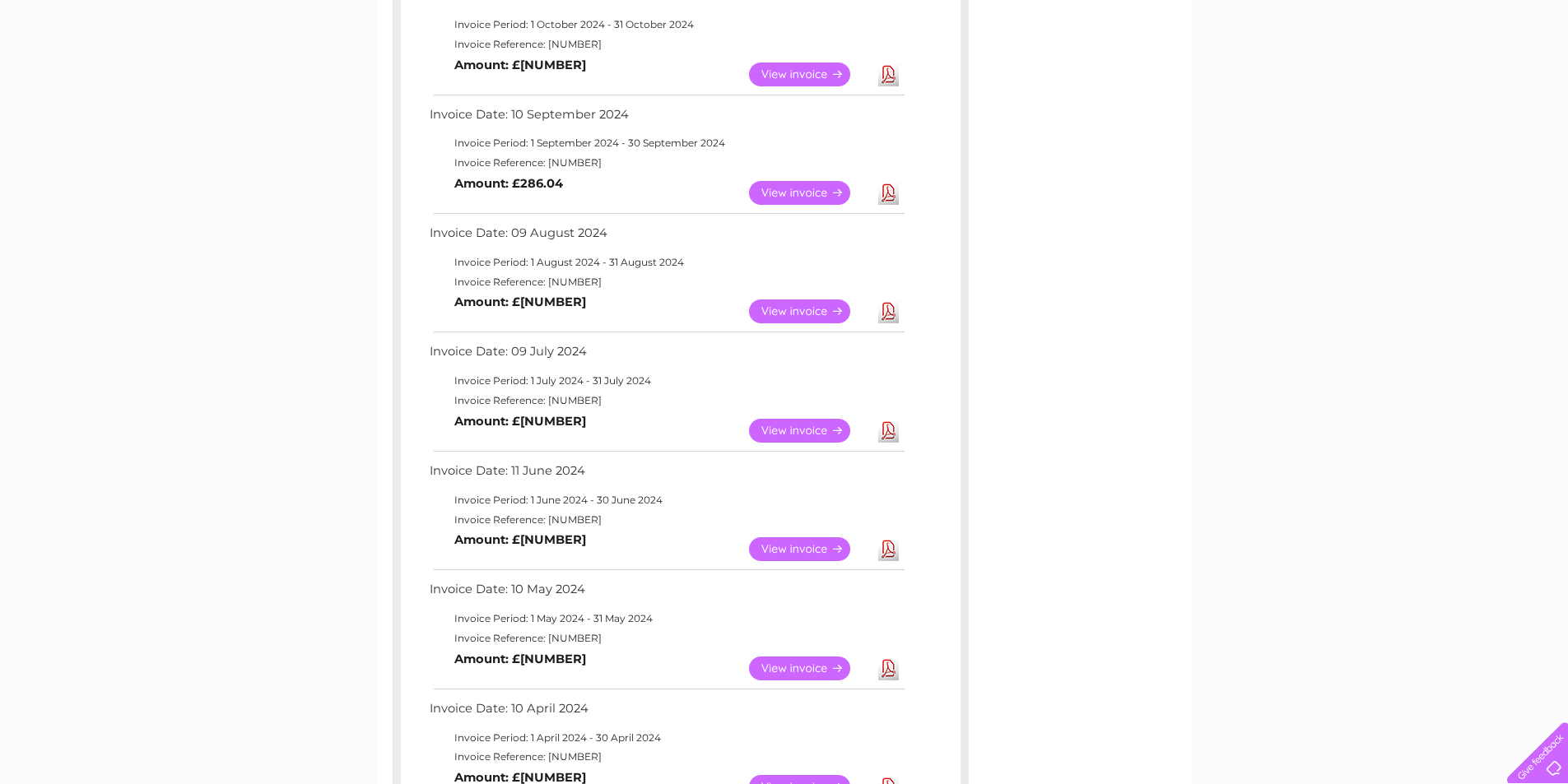click on "Download" at bounding box center (888, 193) 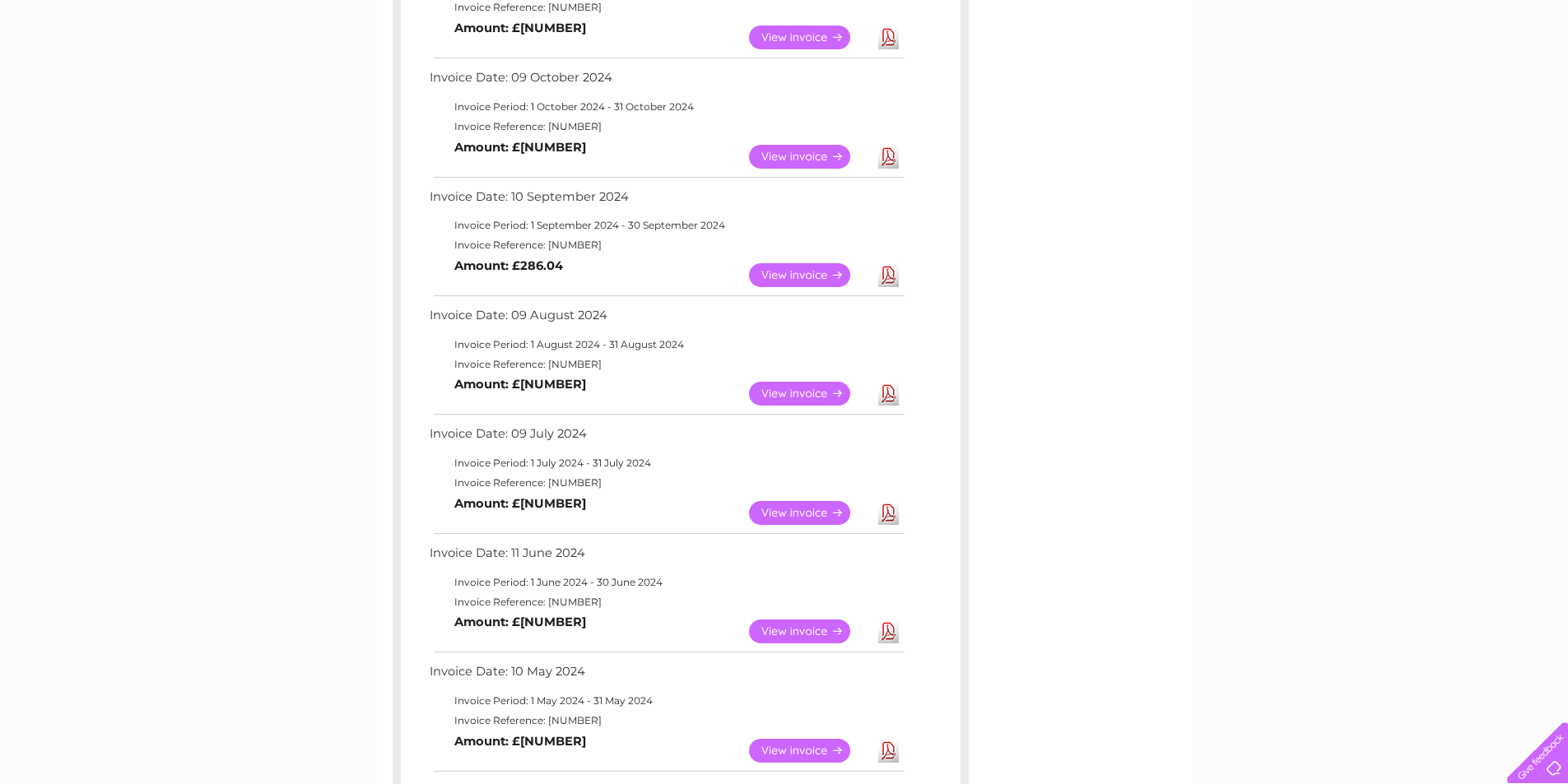 scroll, scrollTop: 397, scrollLeft: 0, axis: vertical 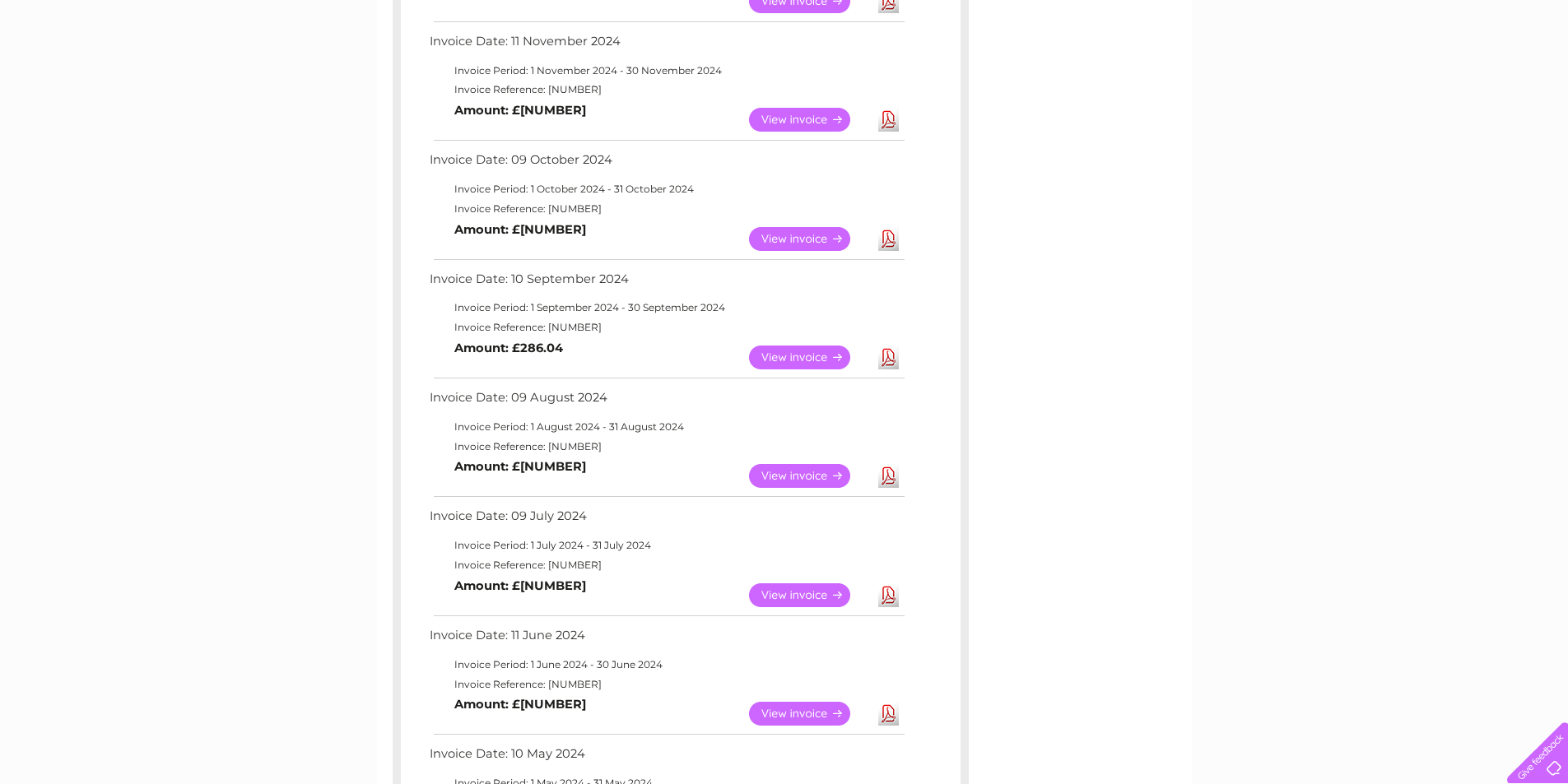 click on "Download" at bounding box center (888, 239) 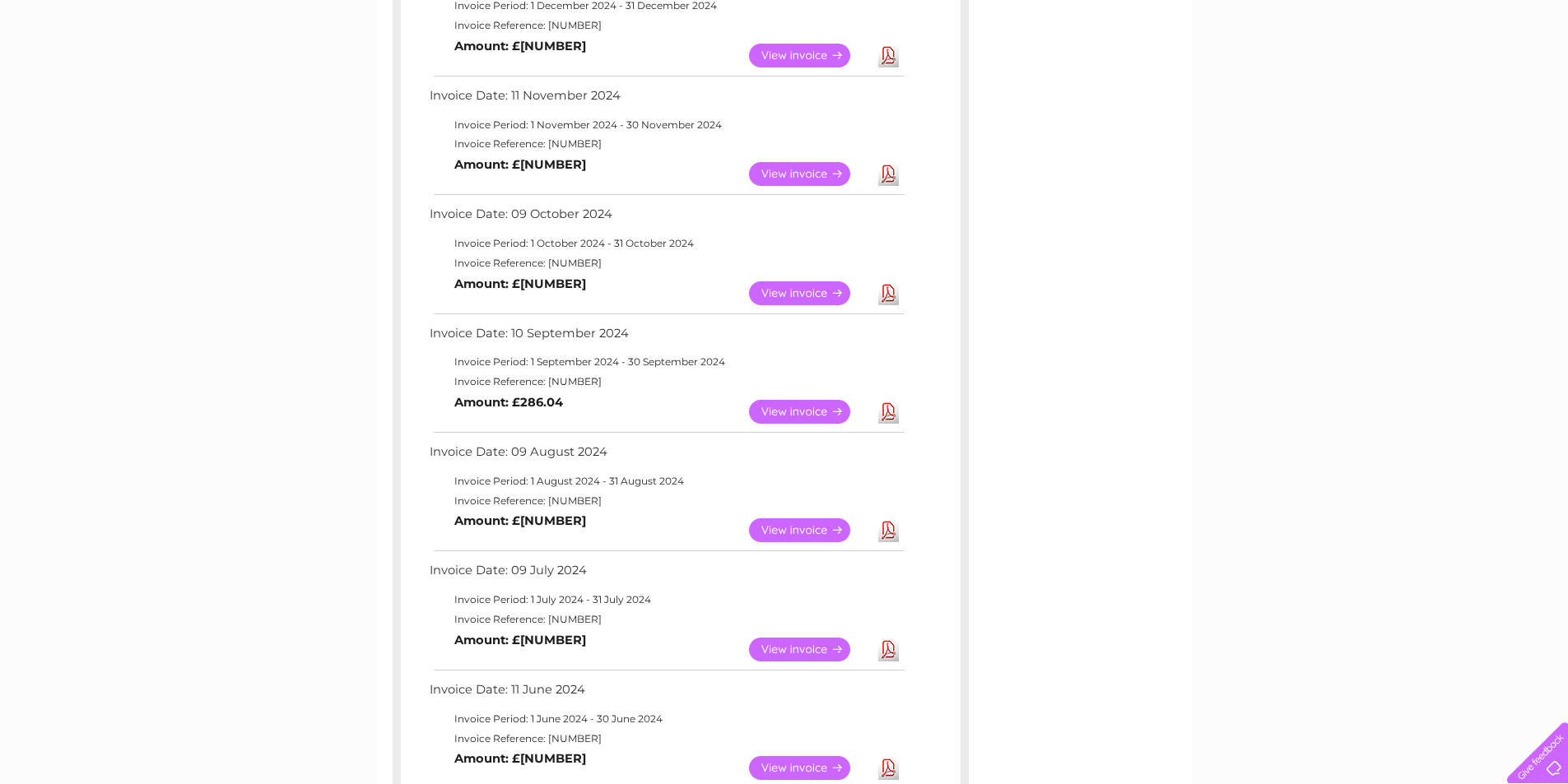 scroll, scrollTop: 315, scrollLeft: 0, axis: vertical 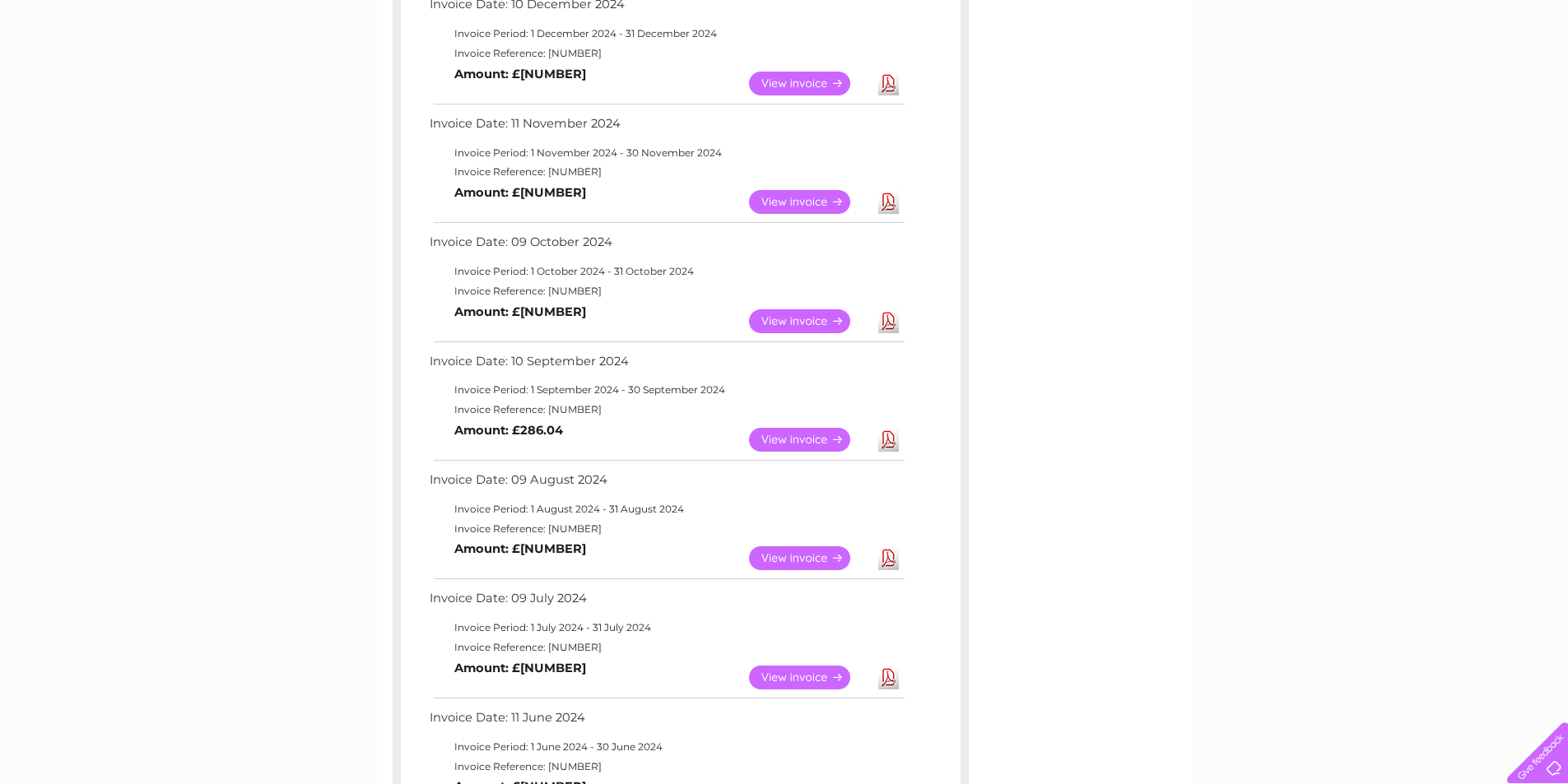 click on "Download" at bounding box center [888, 202] 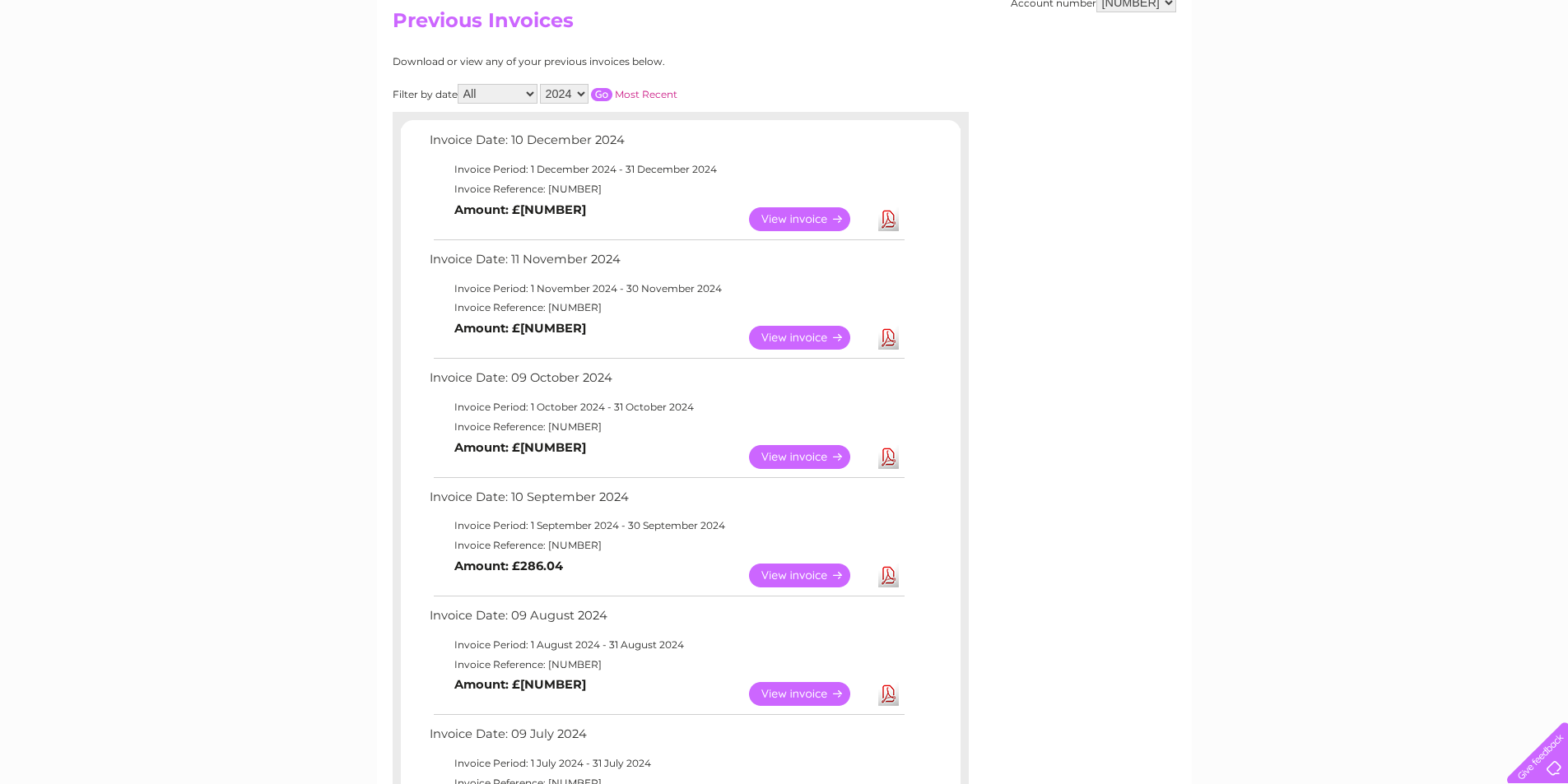 scroll, scrollTop: 151, scrollLeft: 0, axis: vertical 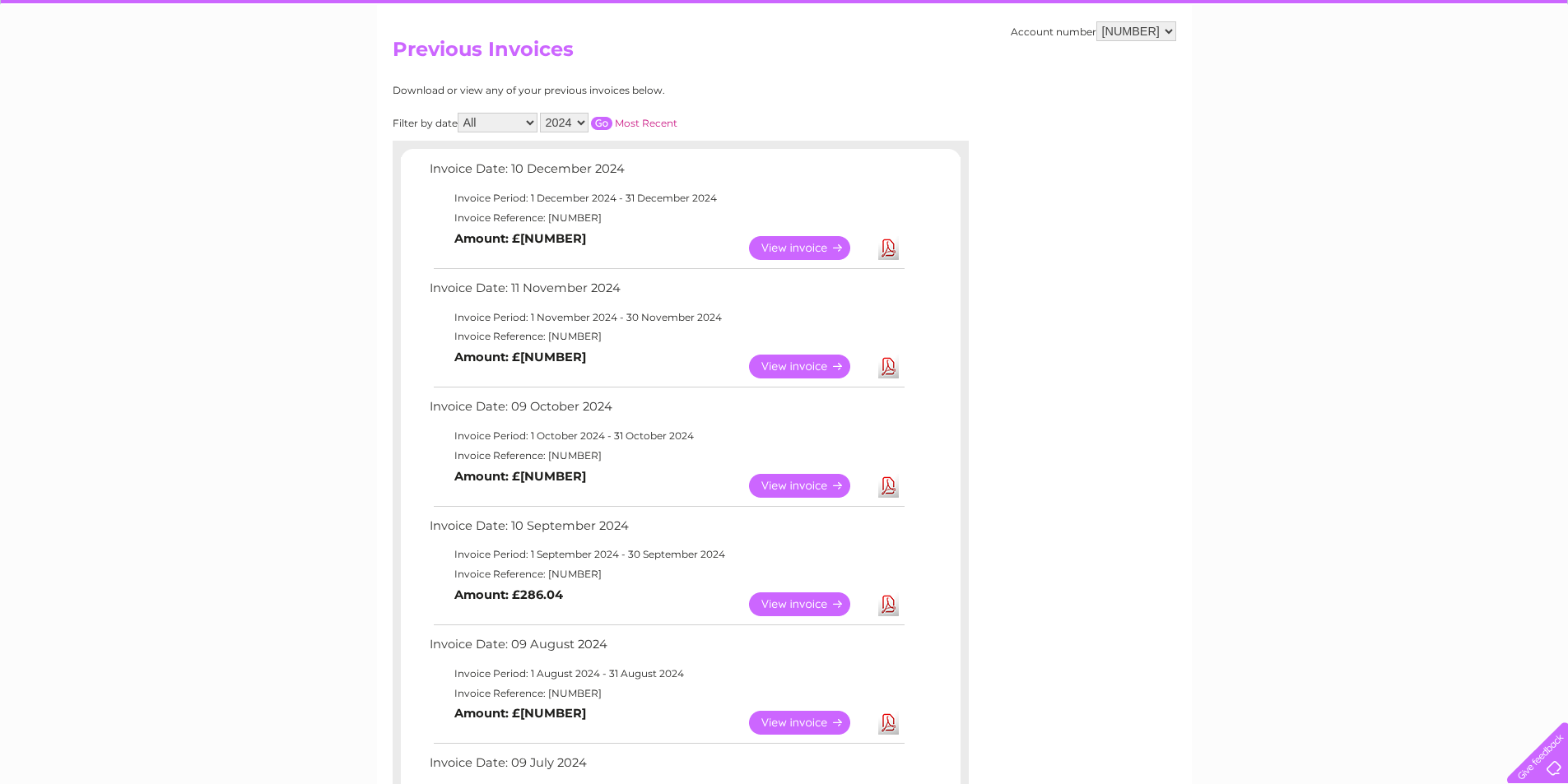 click on "Download" at bounding box center (888, 248) 